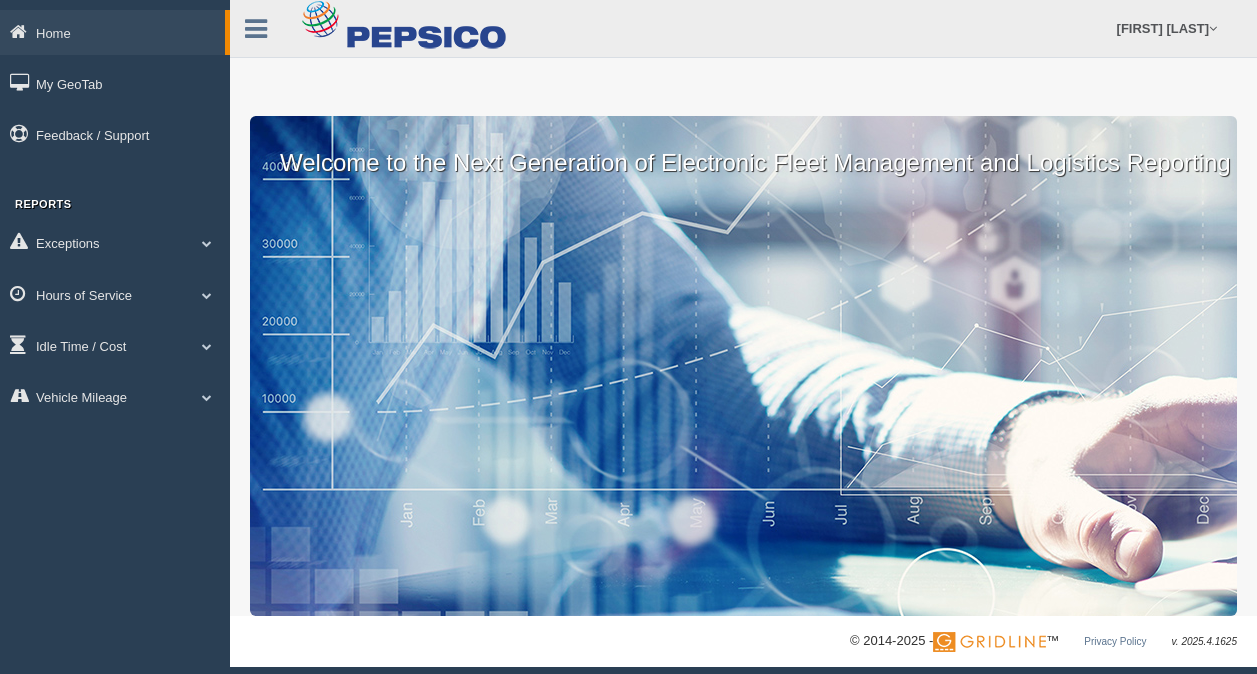 scroll, scrollTop: 0, scrollLeft: 0, axis: both 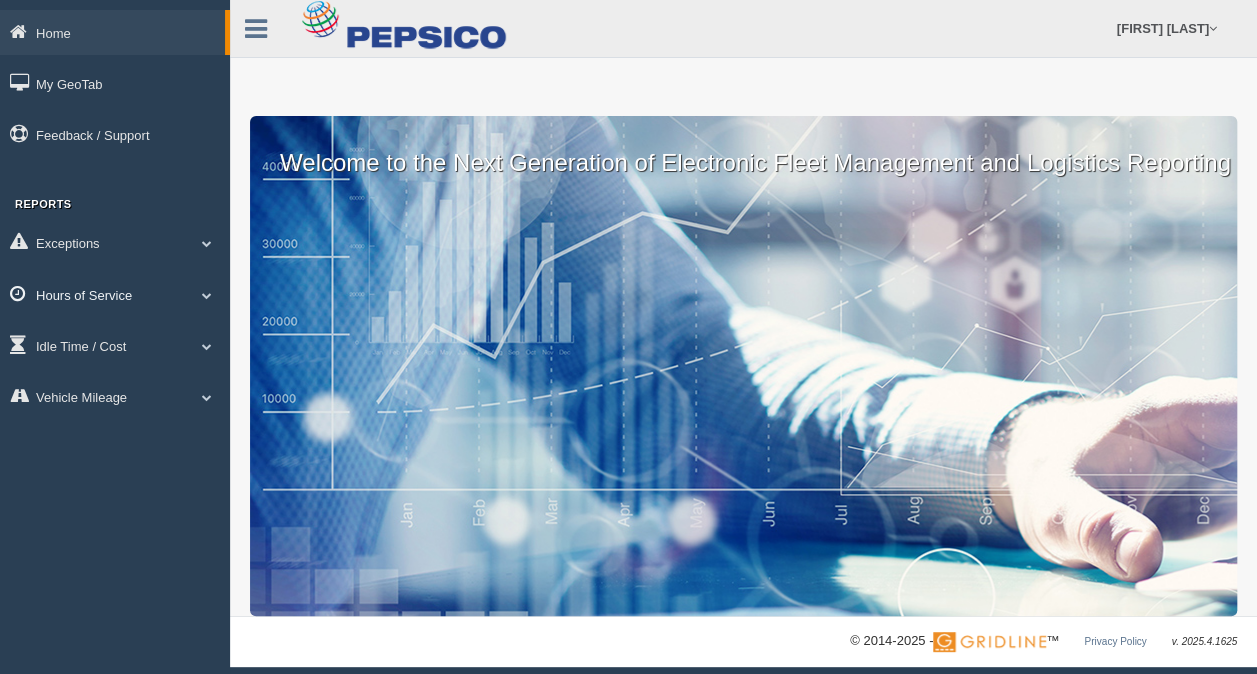 click on "Hours of Service" at bounding box center (112, 32) 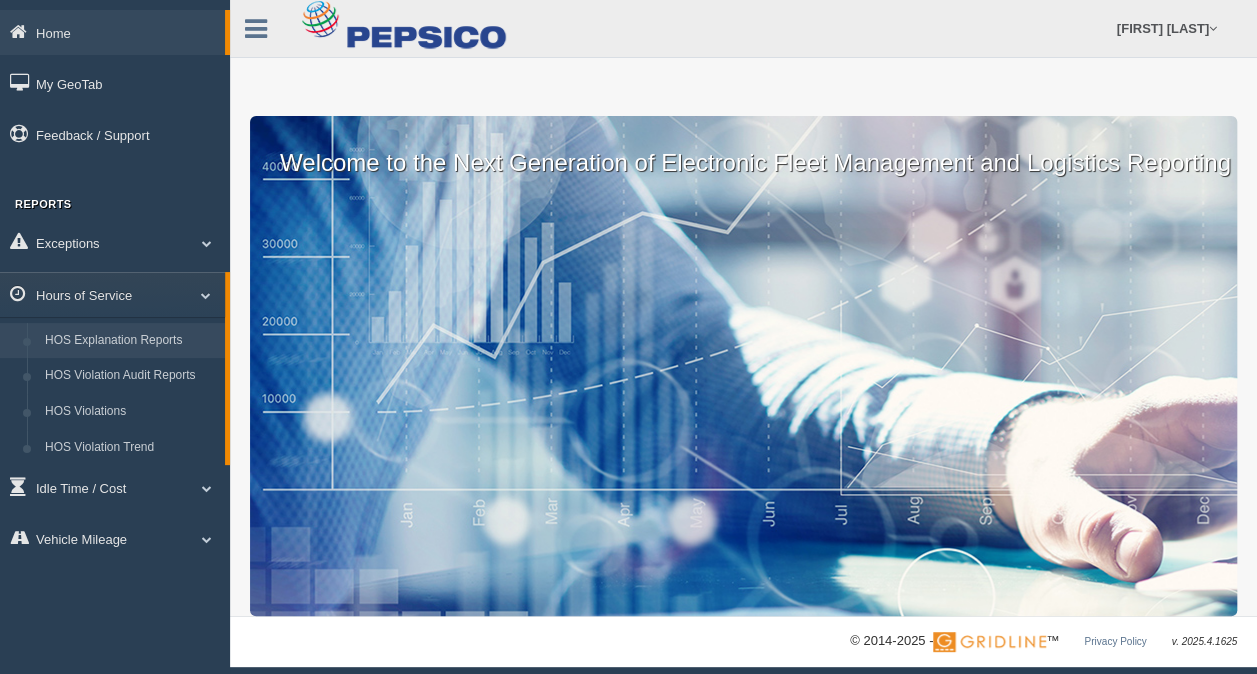 click on "HOS Explanation Reports" at bounding box center [130, 341] 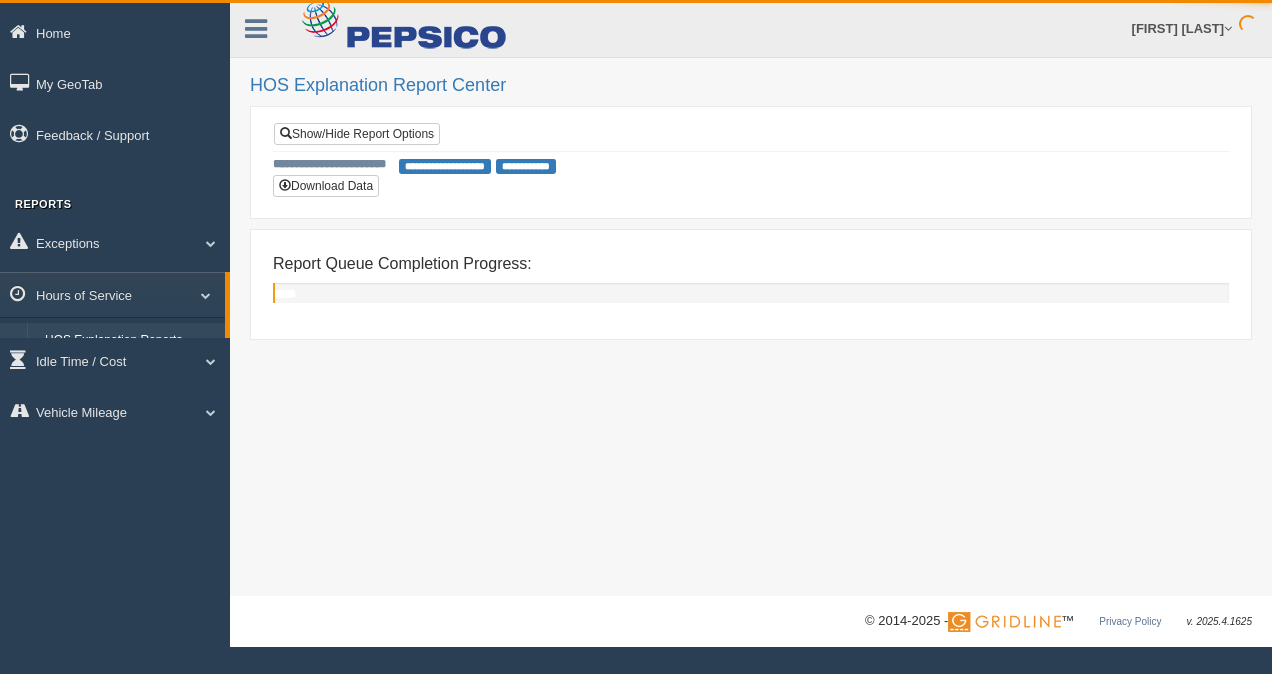 scroll, scrollTop: 0, scrollLeft: 0, axis: both 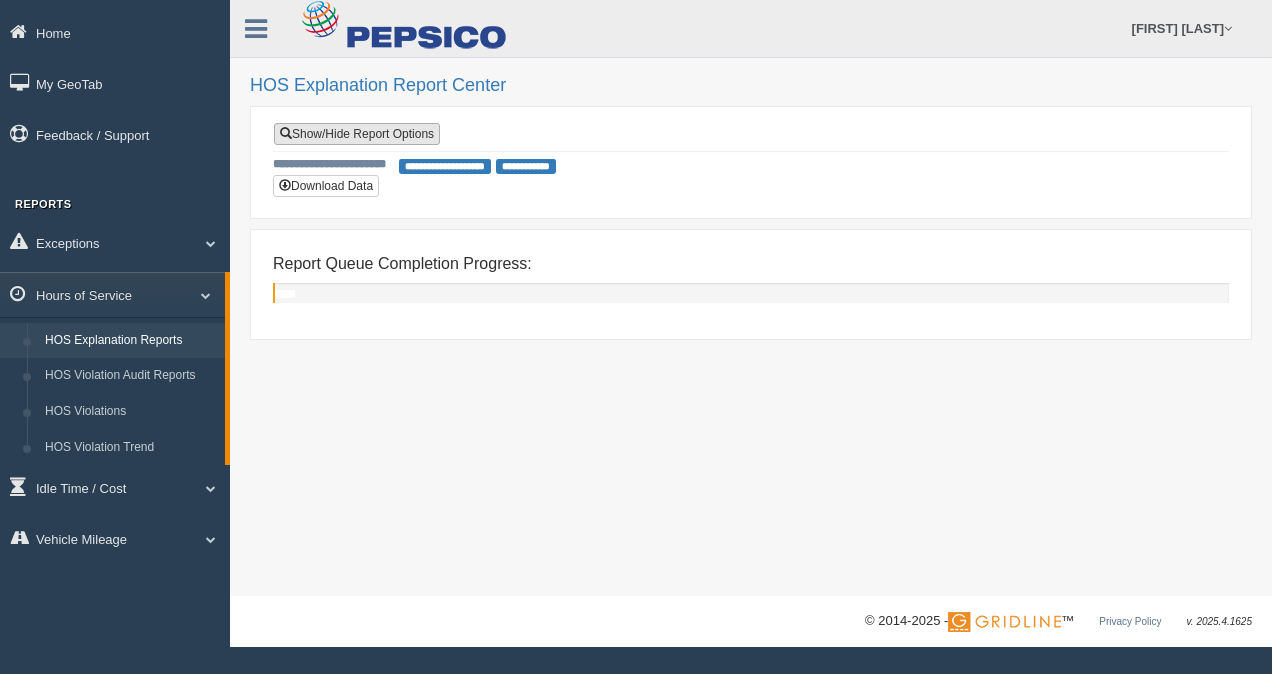 click on "Show/Hide Report Options" at bounding box center (357, 134) 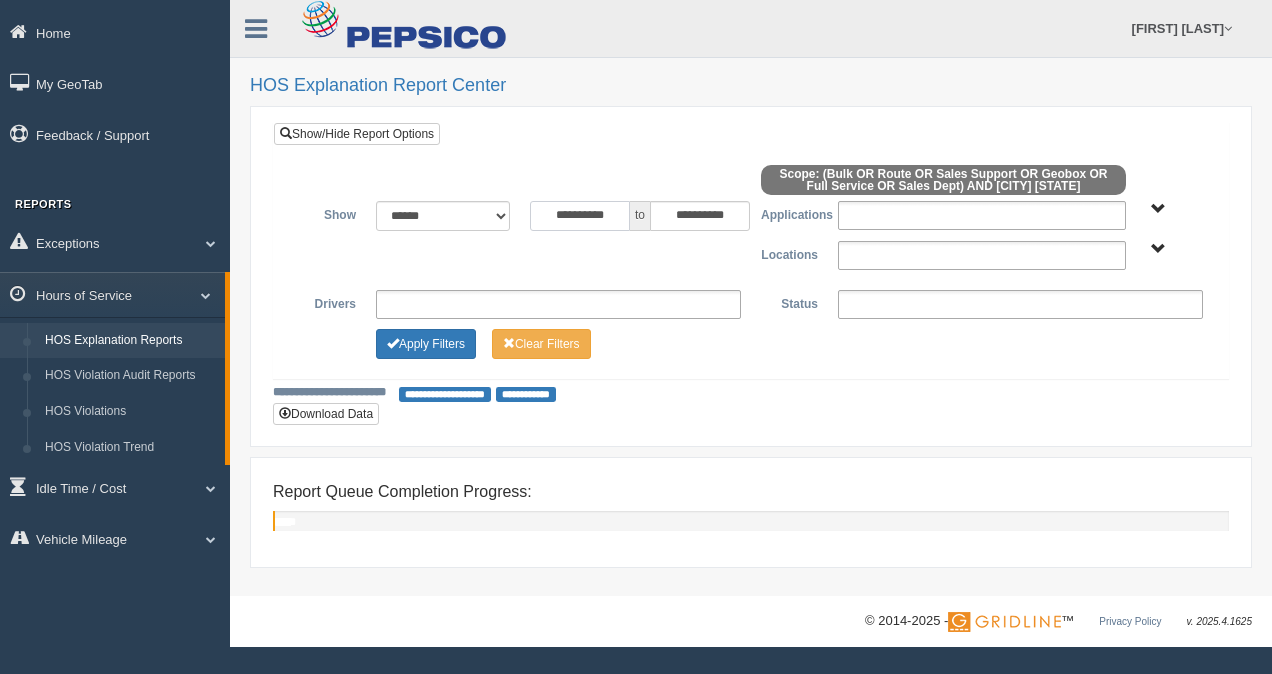 click on "**********" at bounding box center (580, 216) 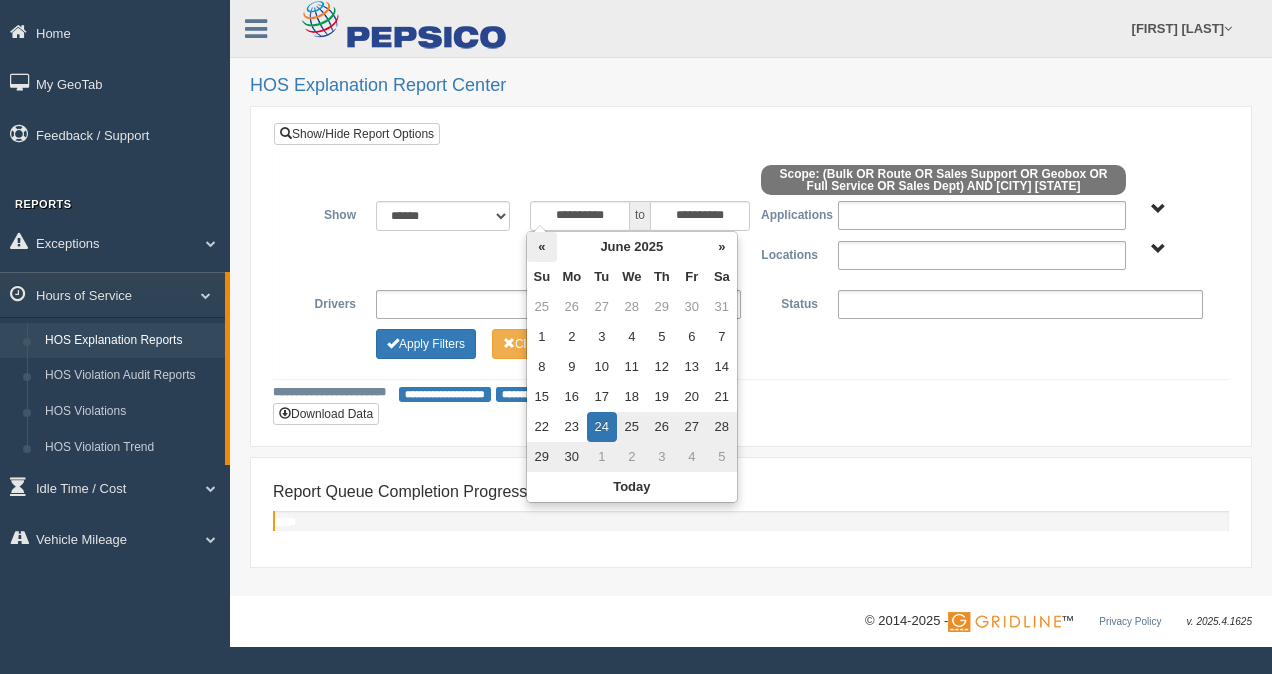 click on "«" at bounding box center [542, 247] 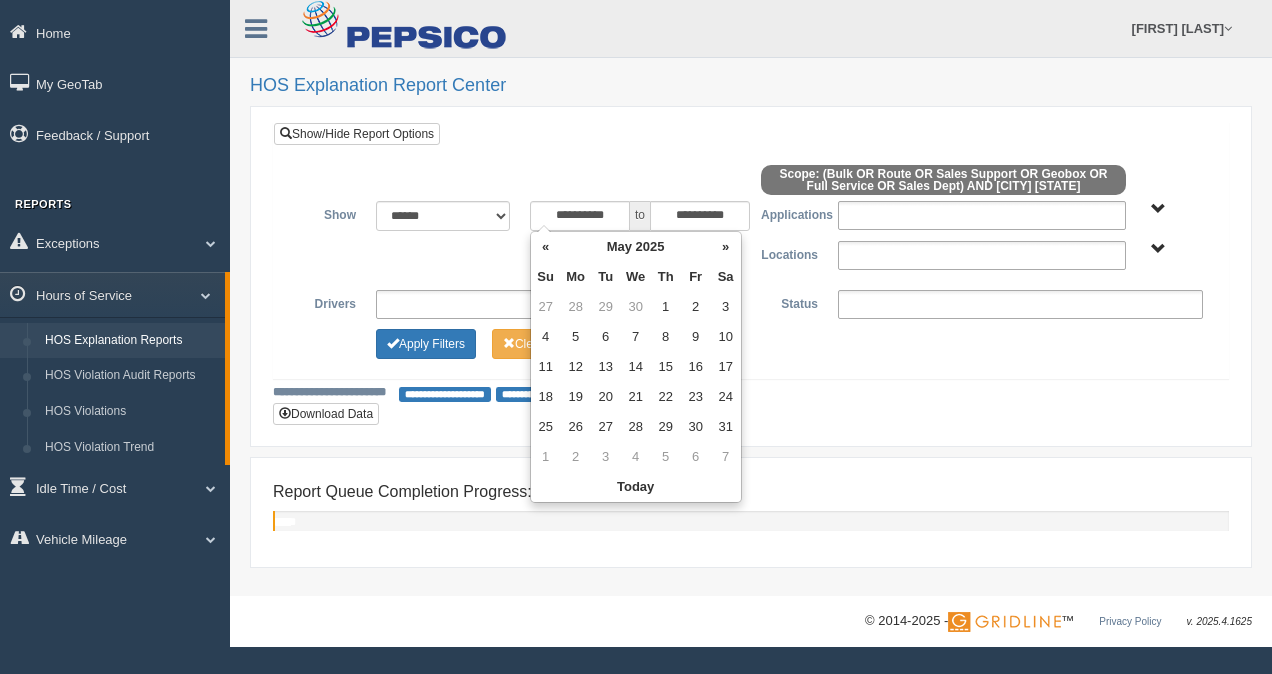 click on "«" at bounding box center (546, 247) 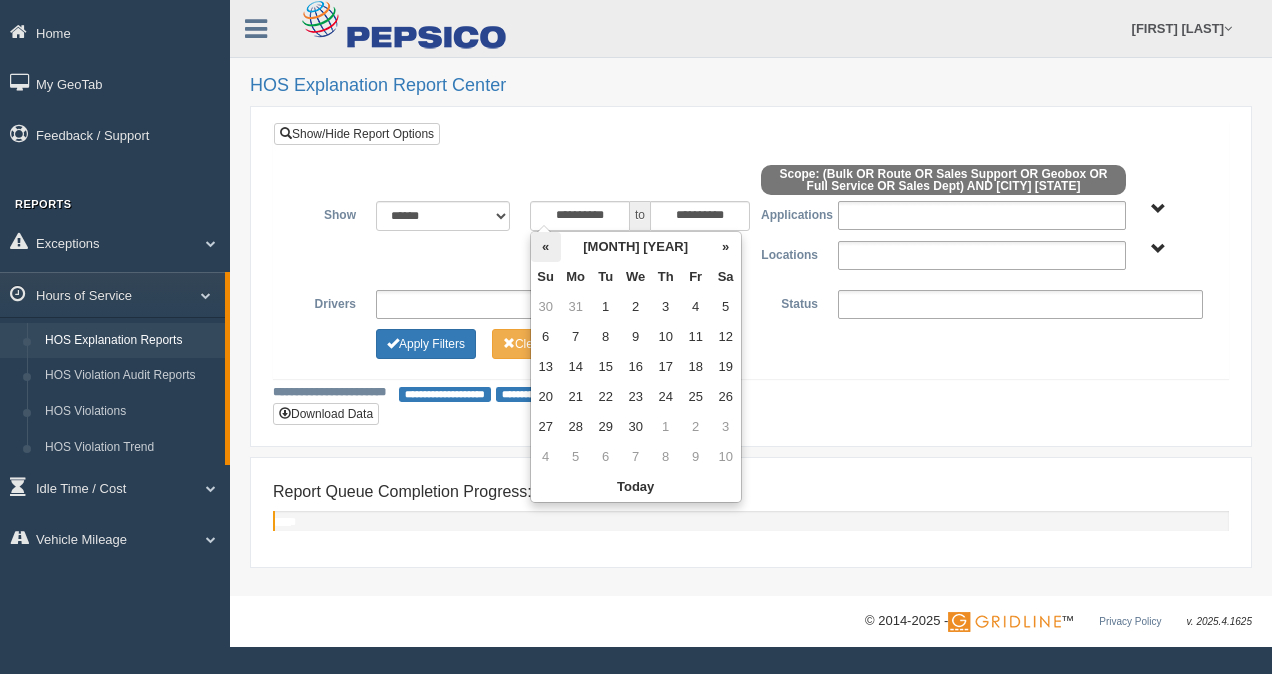 click on "«" at bounding box center [546, 247] 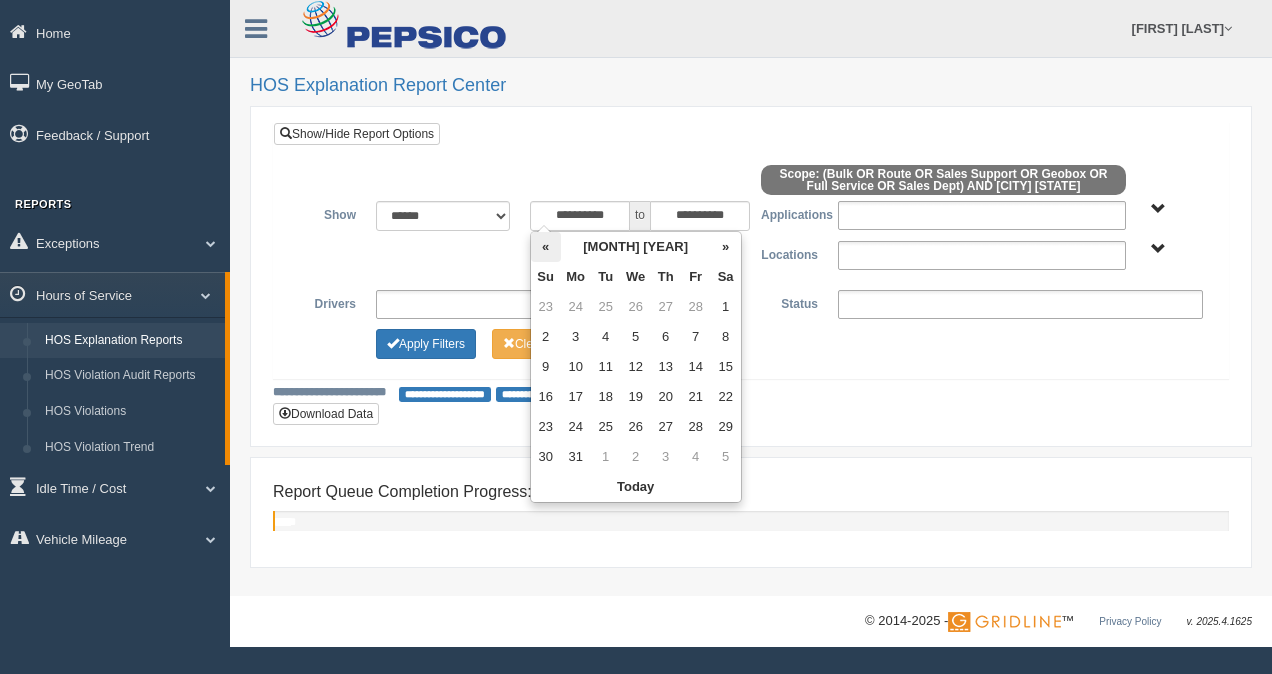 click on "«" at bounding box center [546, 247] 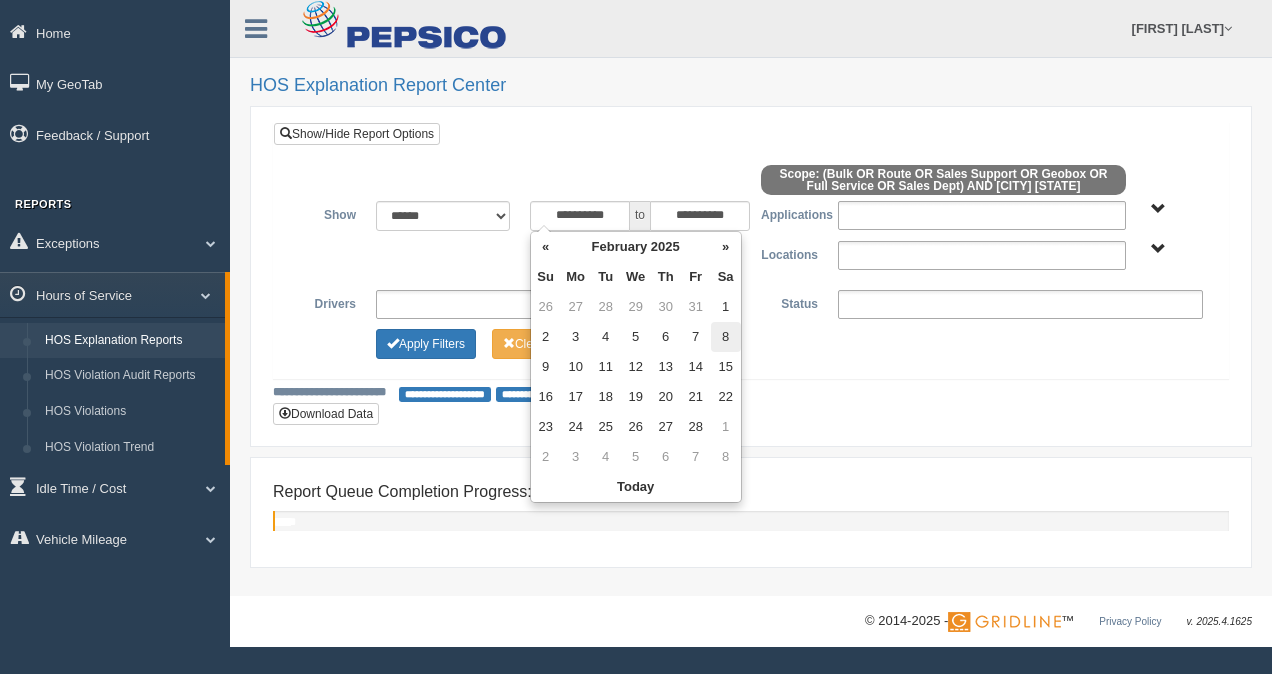 click on "8" at bounding box center [726, 307] 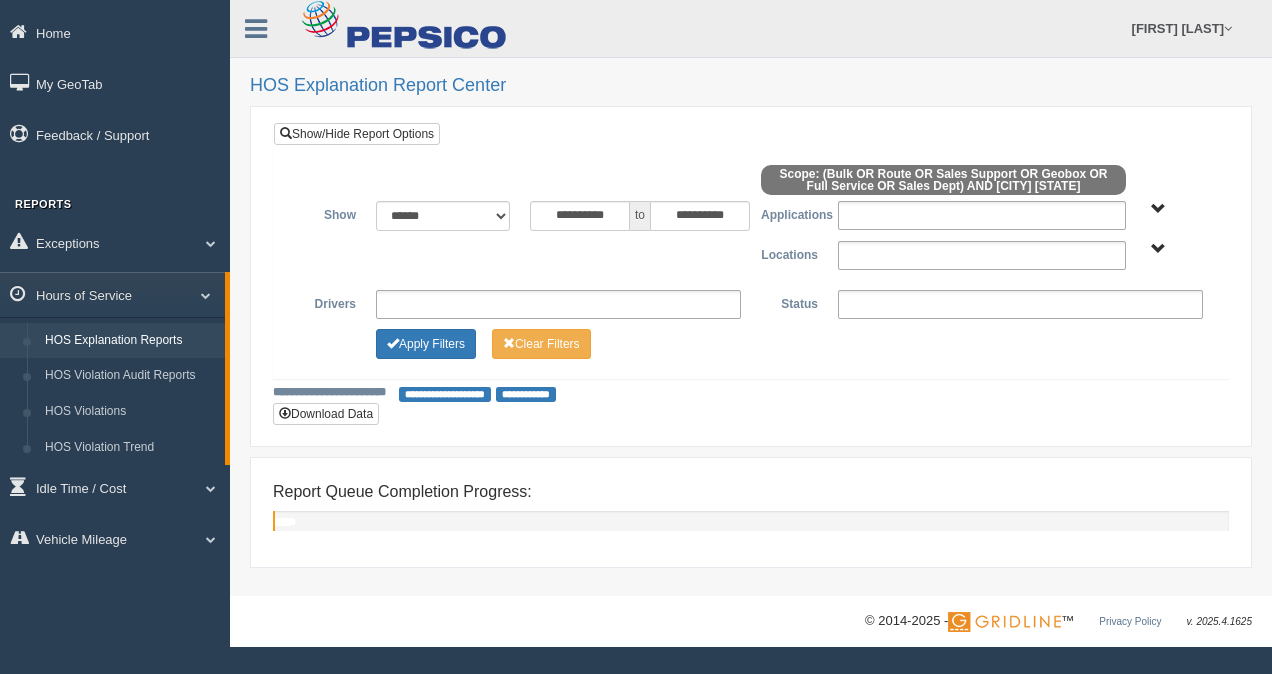 click on "**********" at bounding box center [751, 276] 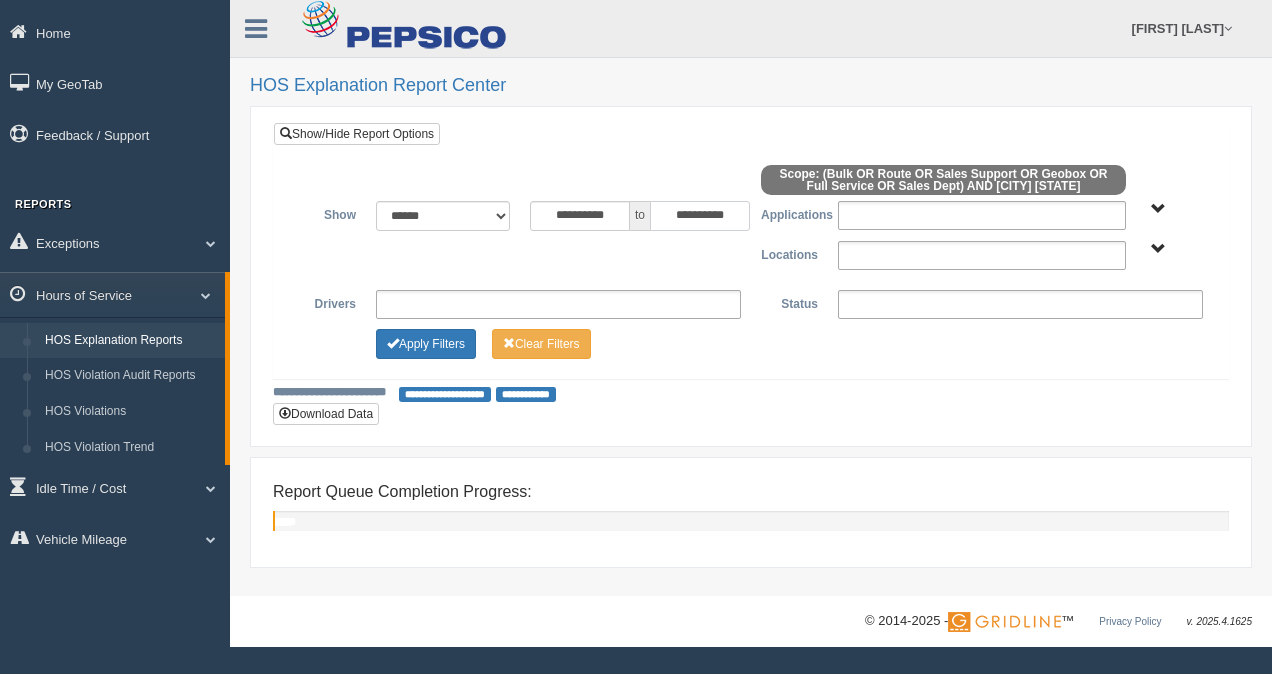 click on "**********" at bounding box center (700, 216) 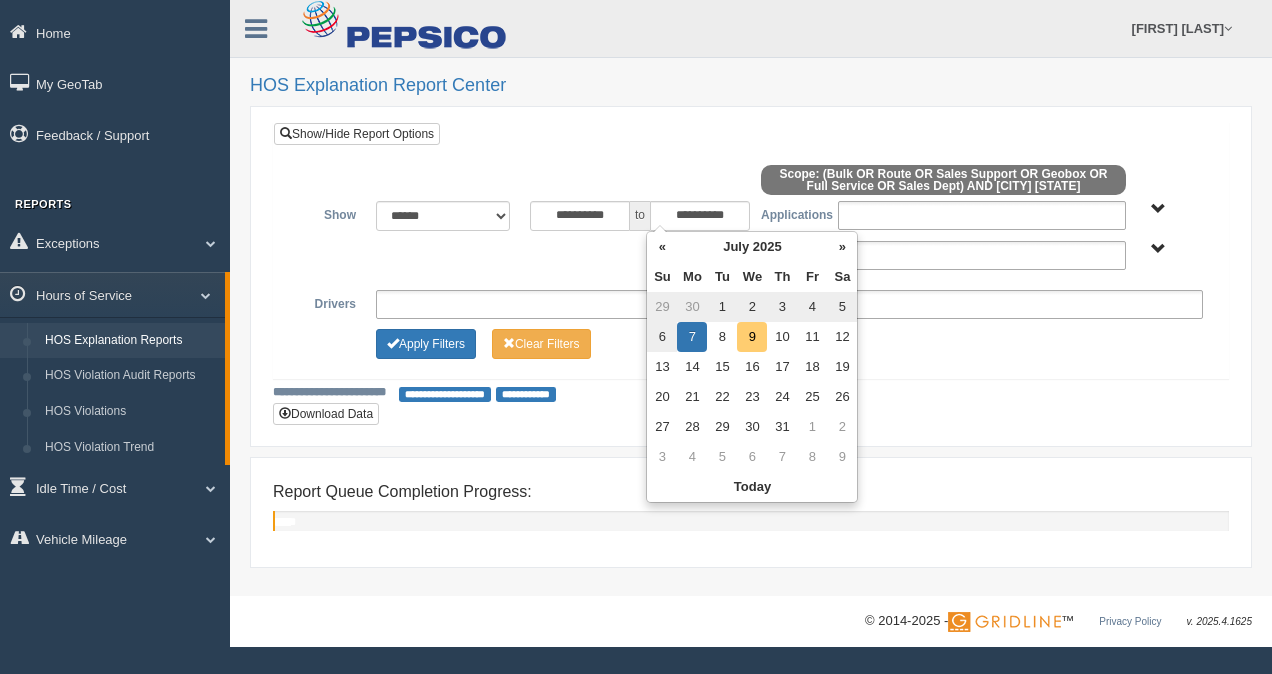 click on "9" at bounding box center (752, 337) 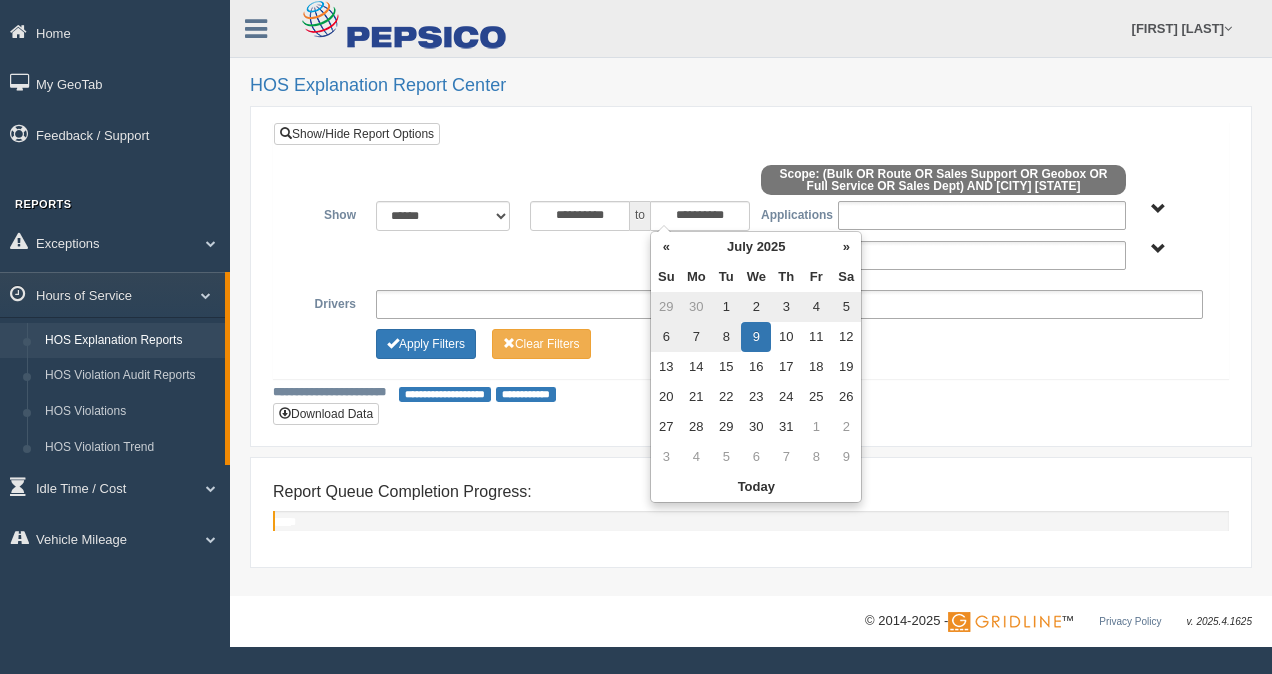 drag, startPoint x: 916, startPoint y: 336, endPoint x: 903, endPoint y: 333, distance: 13.341664 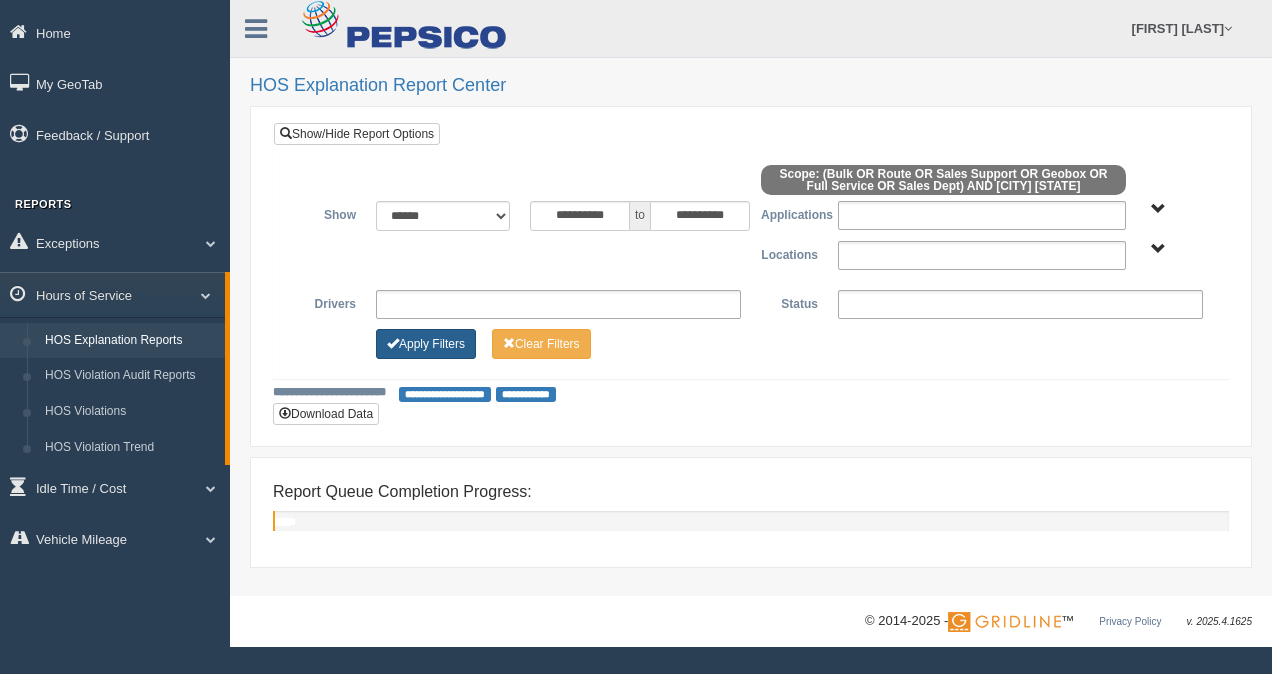 click on "Apply Filters" at bounding box center [426, 344] 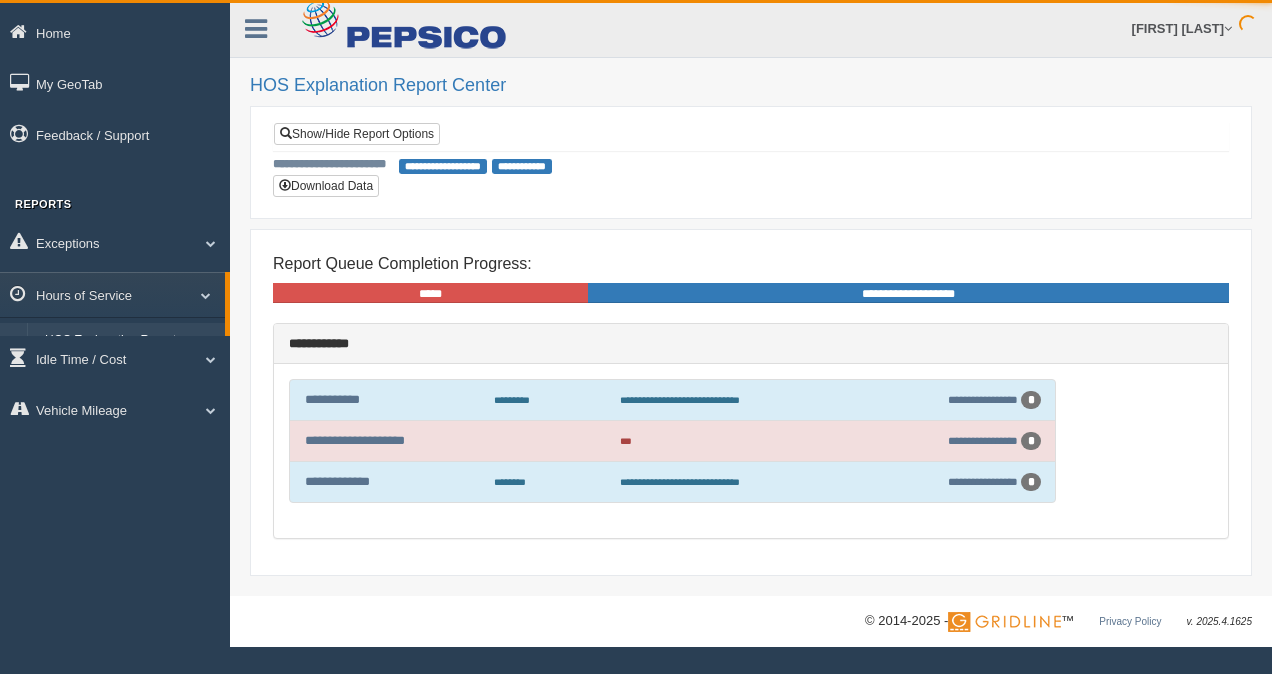 scroll, scrollTop: 0, scrollLeft: 0, axis: both 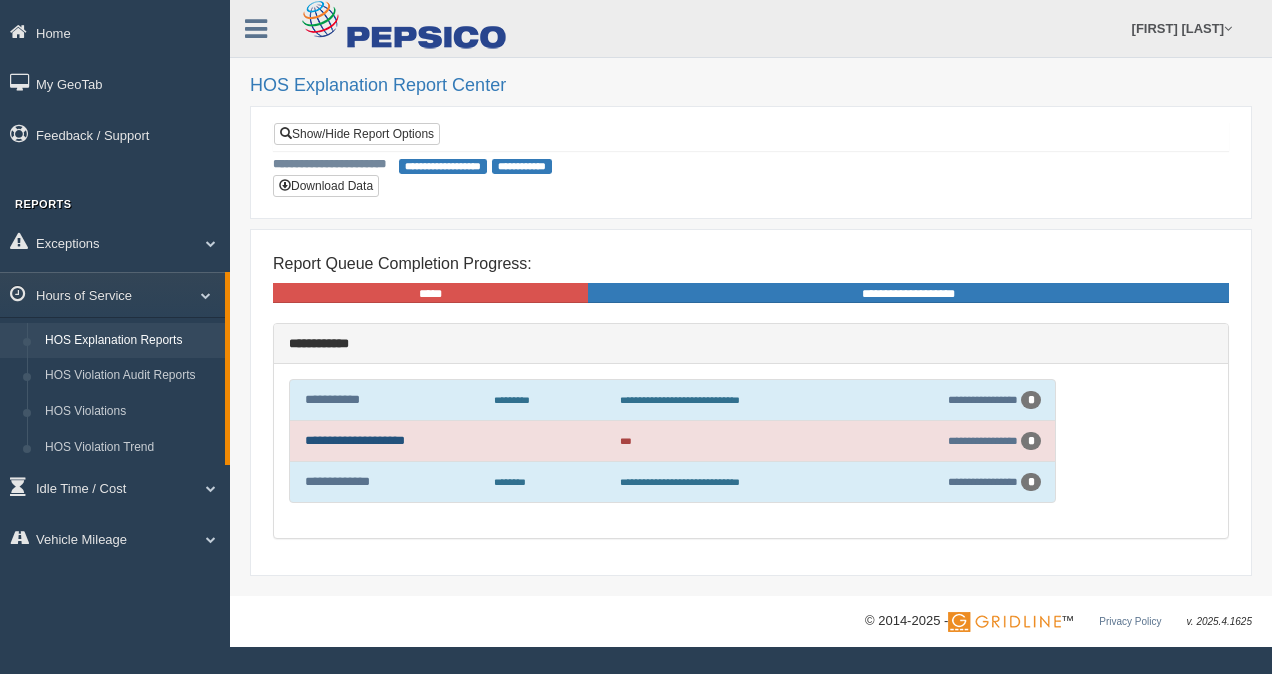 click on "**********" at bounding box center (355, 440) 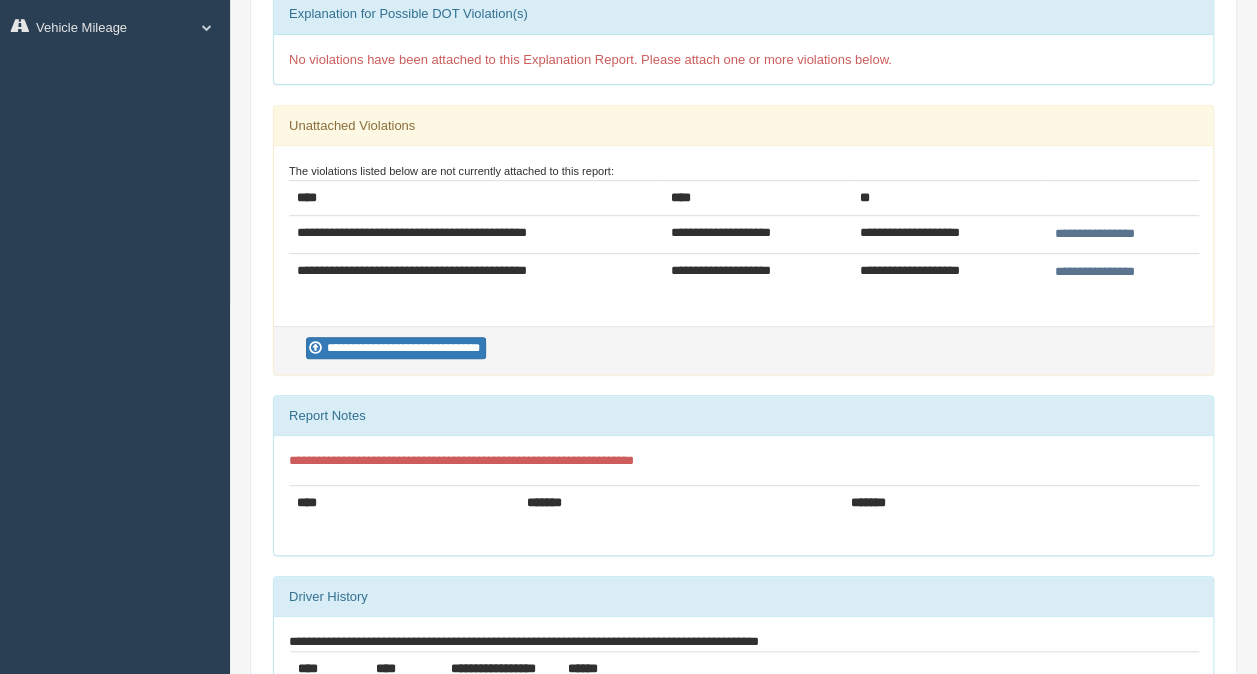 scroll, scrollTop: 400, scrollLeft: 0, axis: vertical 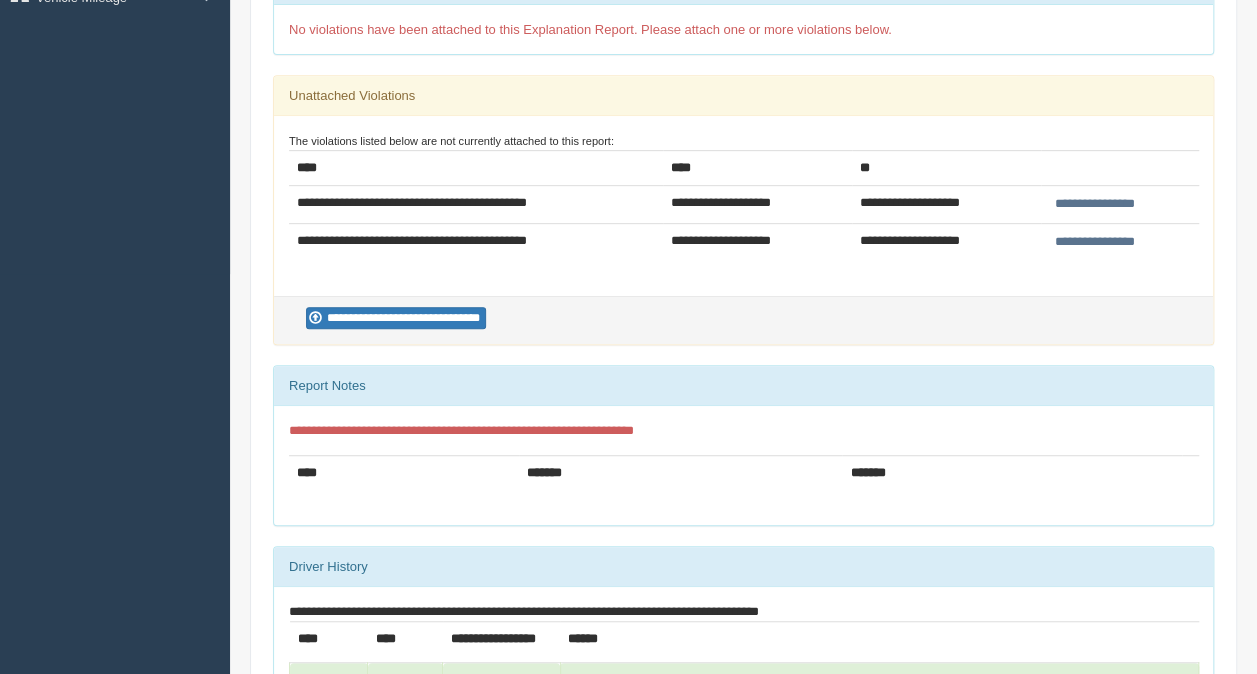 click on "**********" at bounding box center [1095, 204] 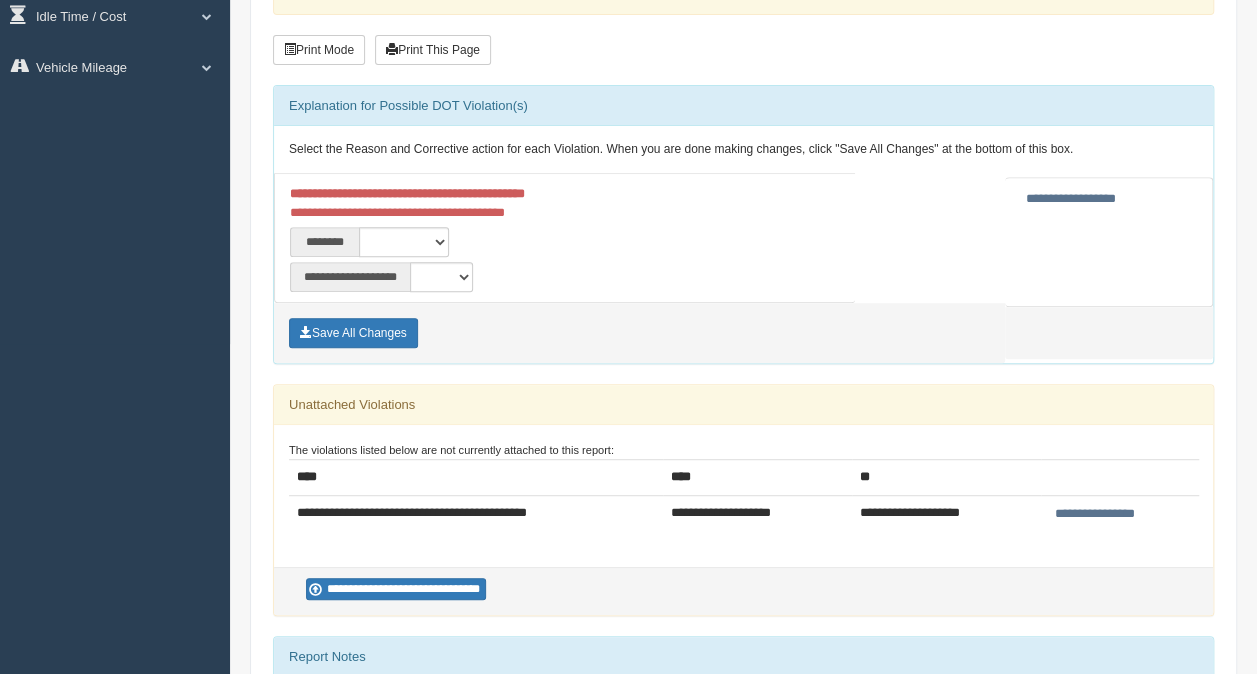 scroll, scrollTop: 500, scrollLeft: 0, axis: vertical 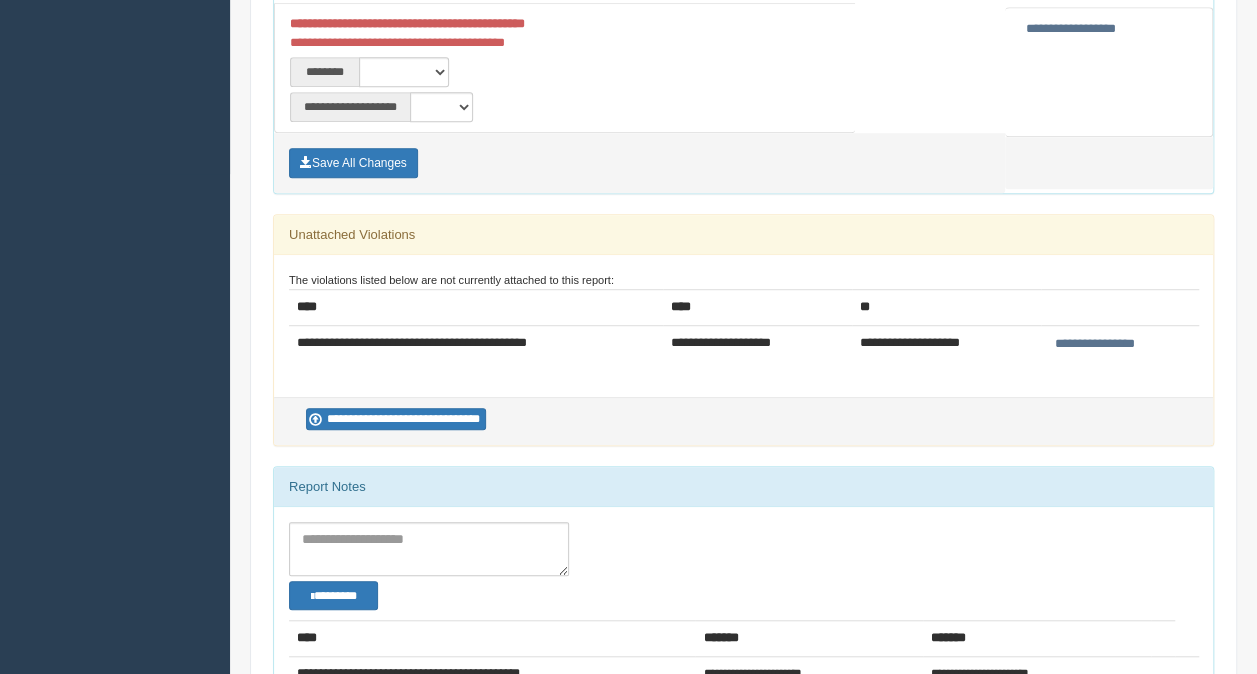 click on "**********" at bounding box center (1095, 344) 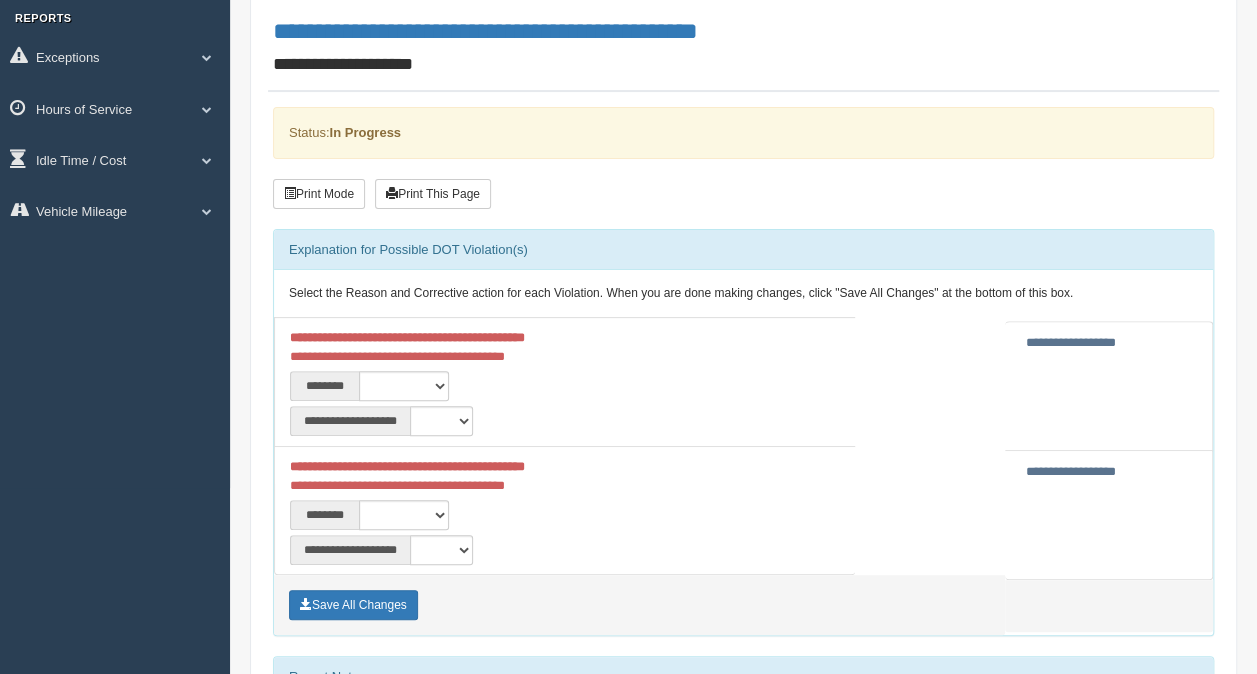 scroll, scrollTop: 400, scrollLeft: 0, axis: vertical 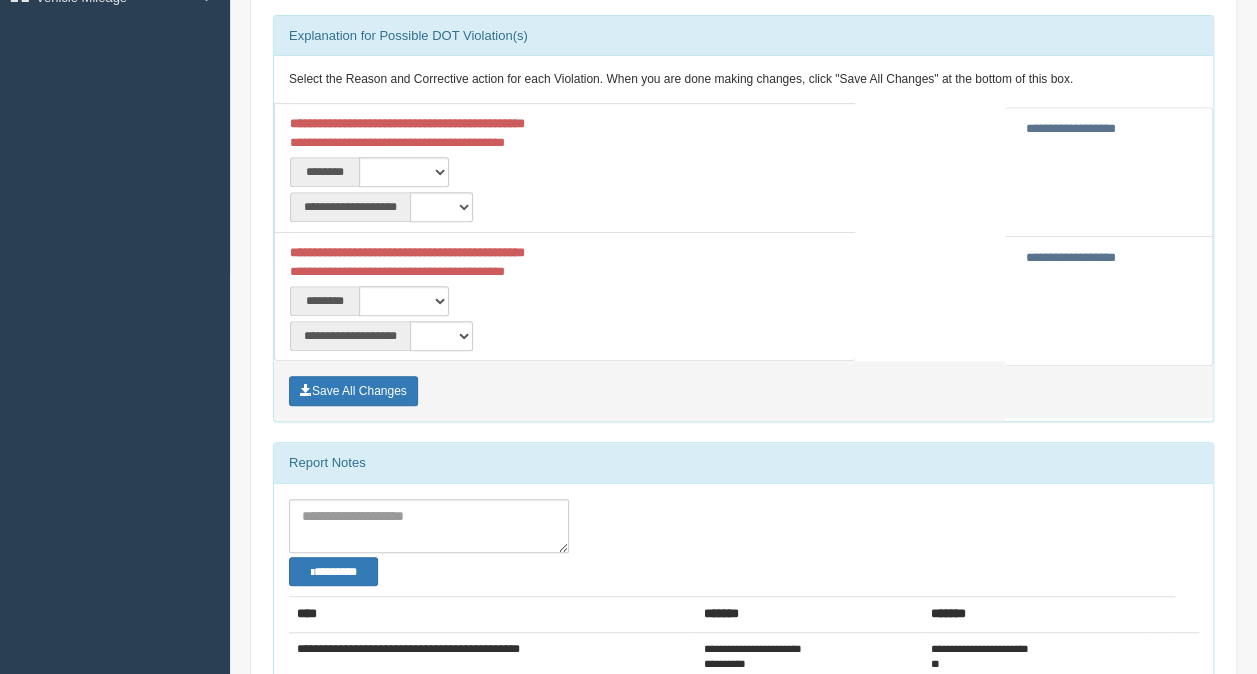 click on "**********" at bounding box center [470, 133] 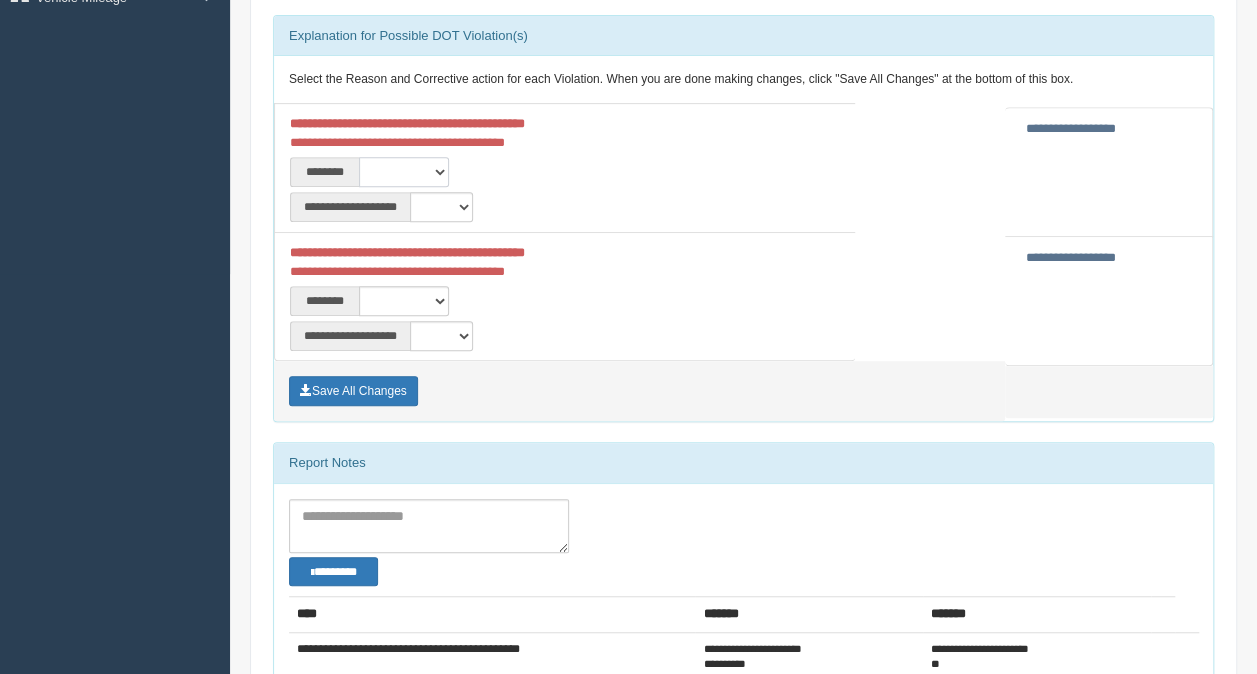 click on "**********" at bounding box center (404, 172) 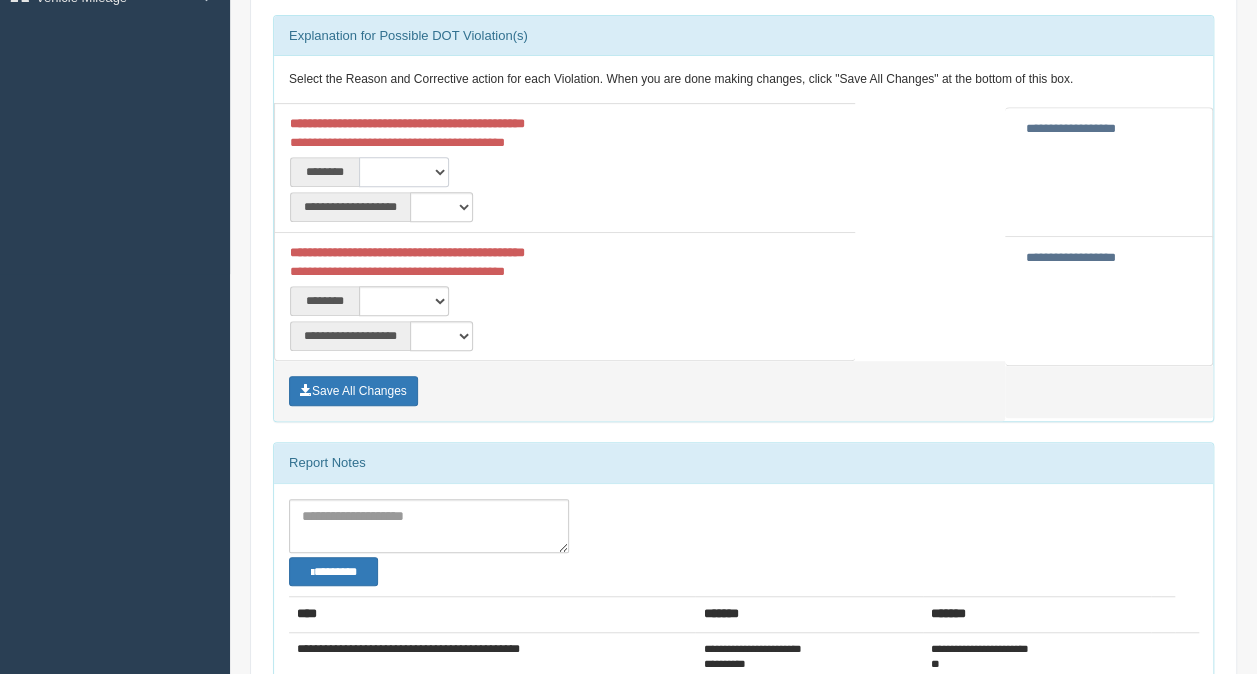select on "***" 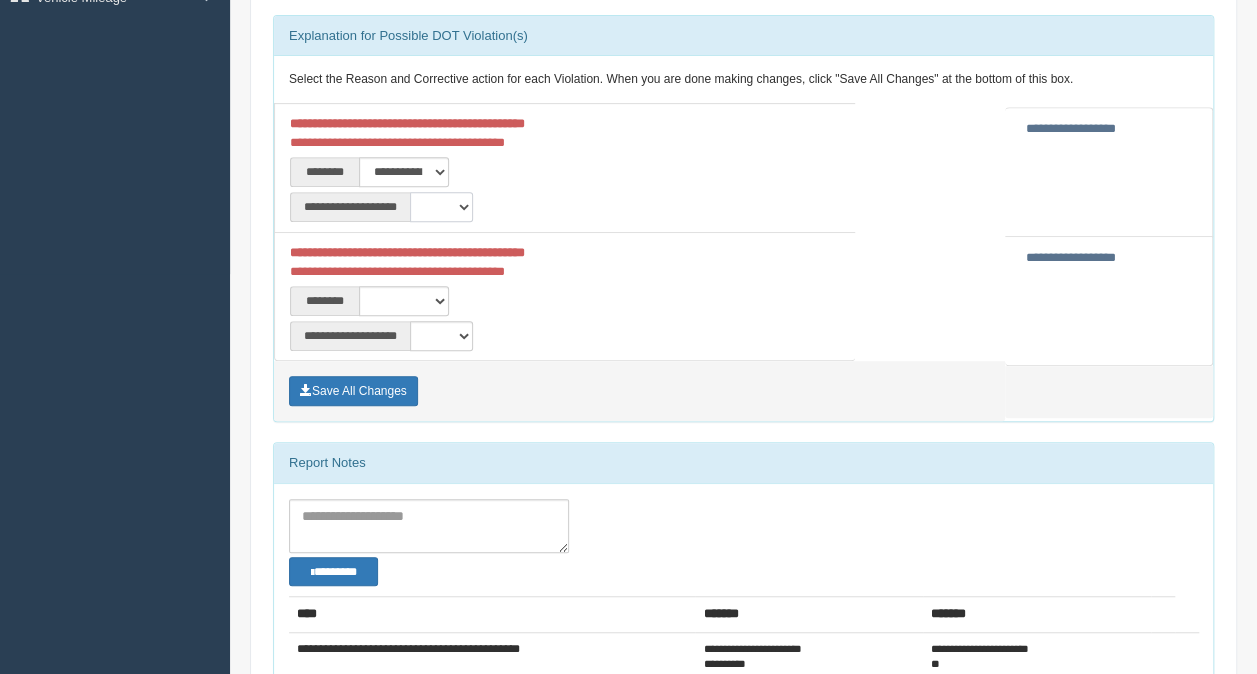 click on "**********" at bounding box center (441, 207) 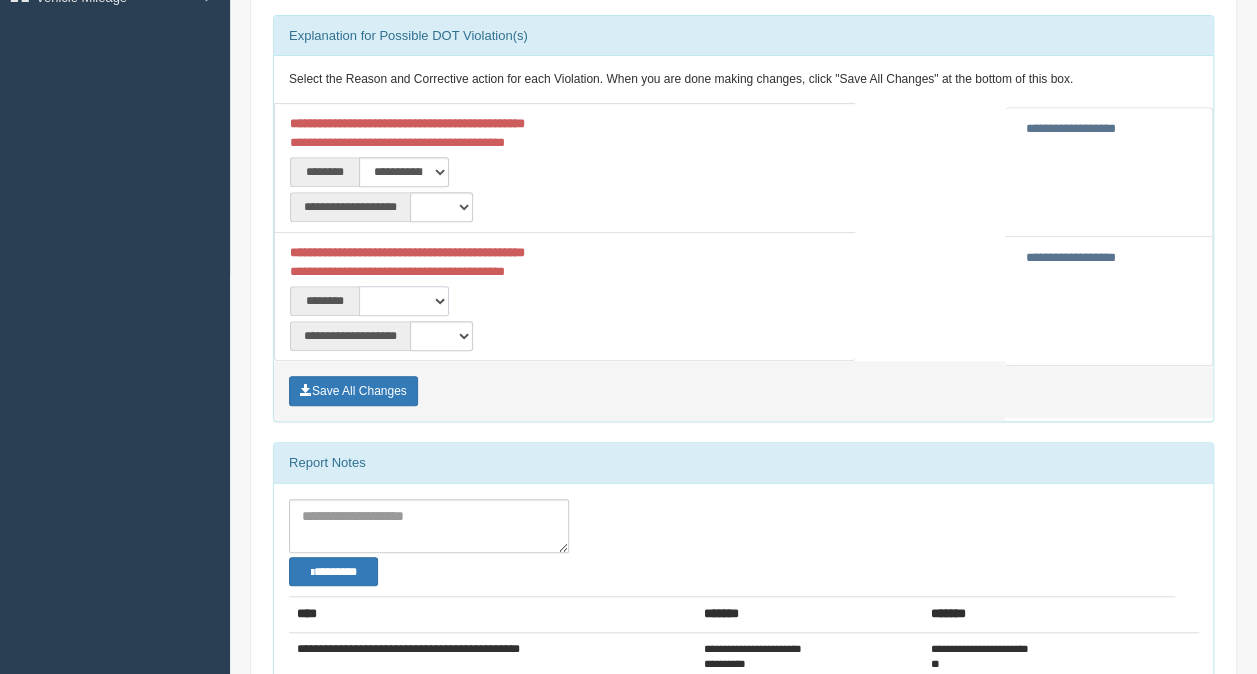 click on "**********" at bounding box center (404, 301) 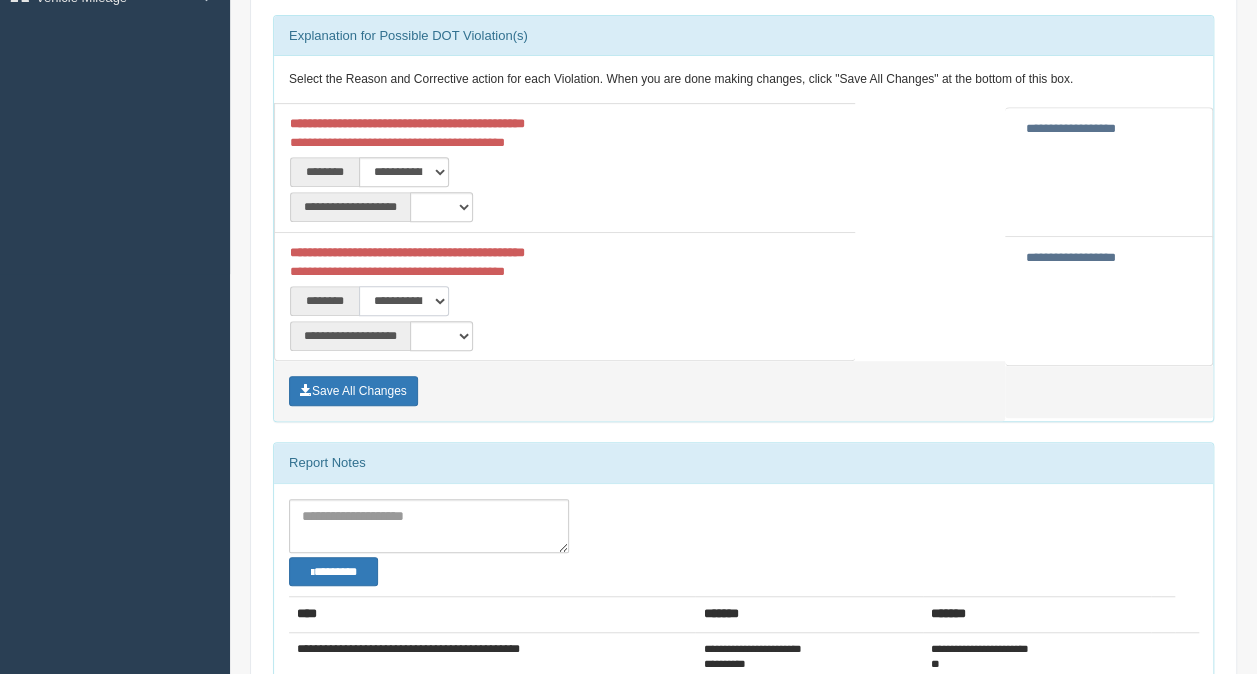 click on "**********" at bounding box center [404, 301] 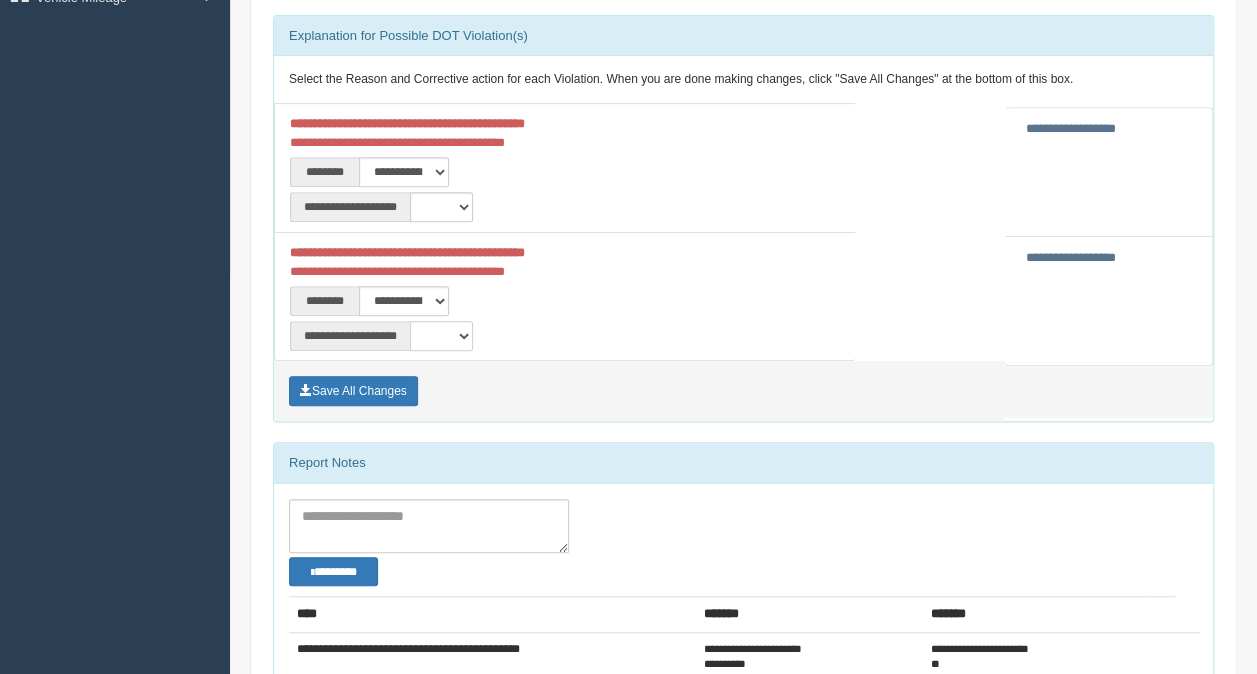 click on "**********" at bounding box center [441, 336] 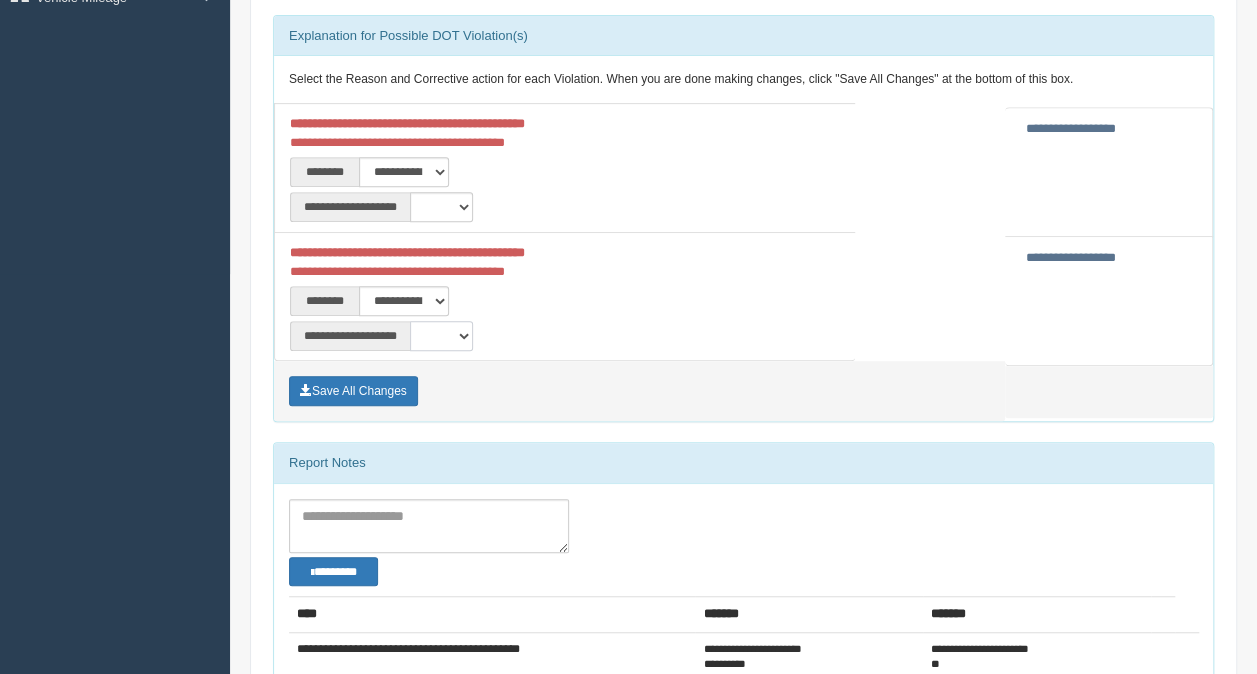 select on "*" 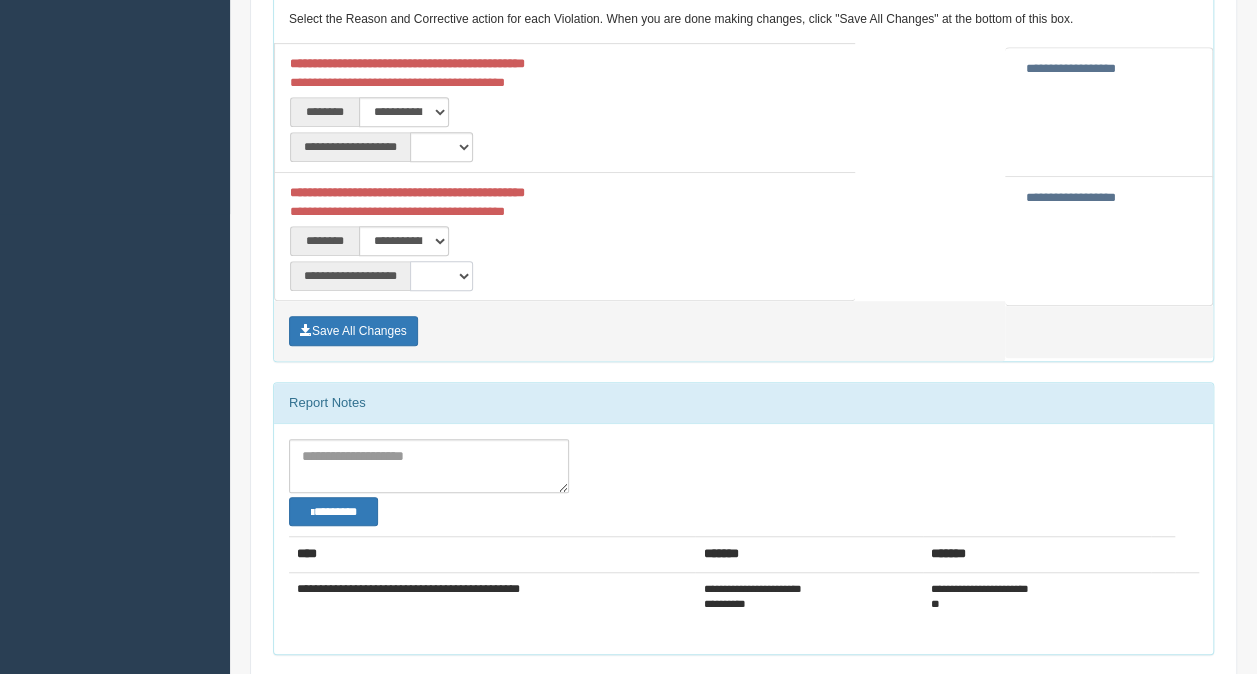 scroll, scrollTop: 500, scrollLeft: 0, axis: vertical 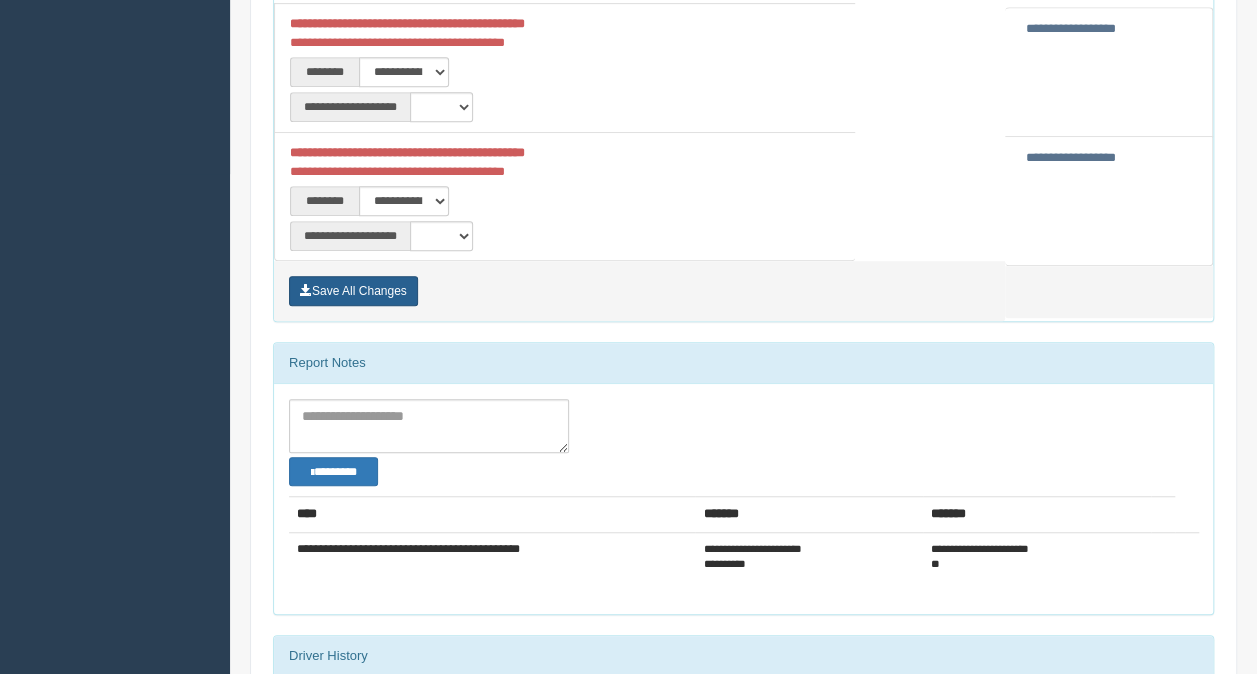 click on "Save All Changes" at bounding box center (353, 291) 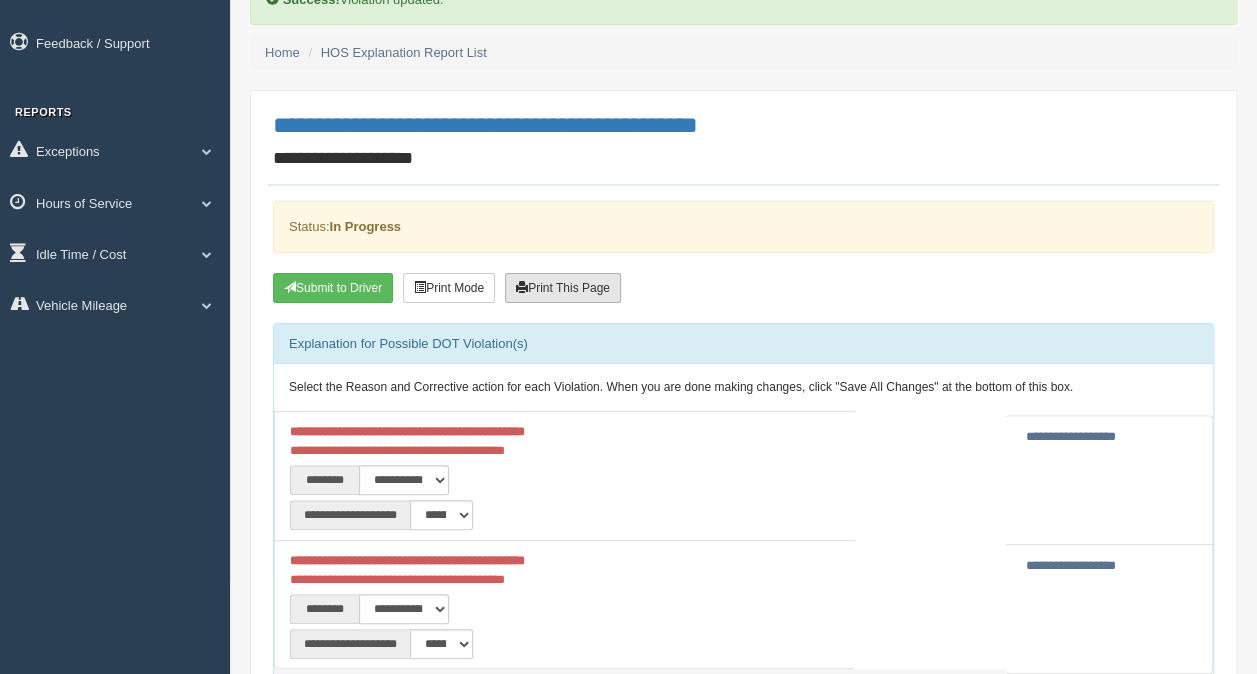 scroll, scrollTop: 0, scrollLeft: 0, axis: both 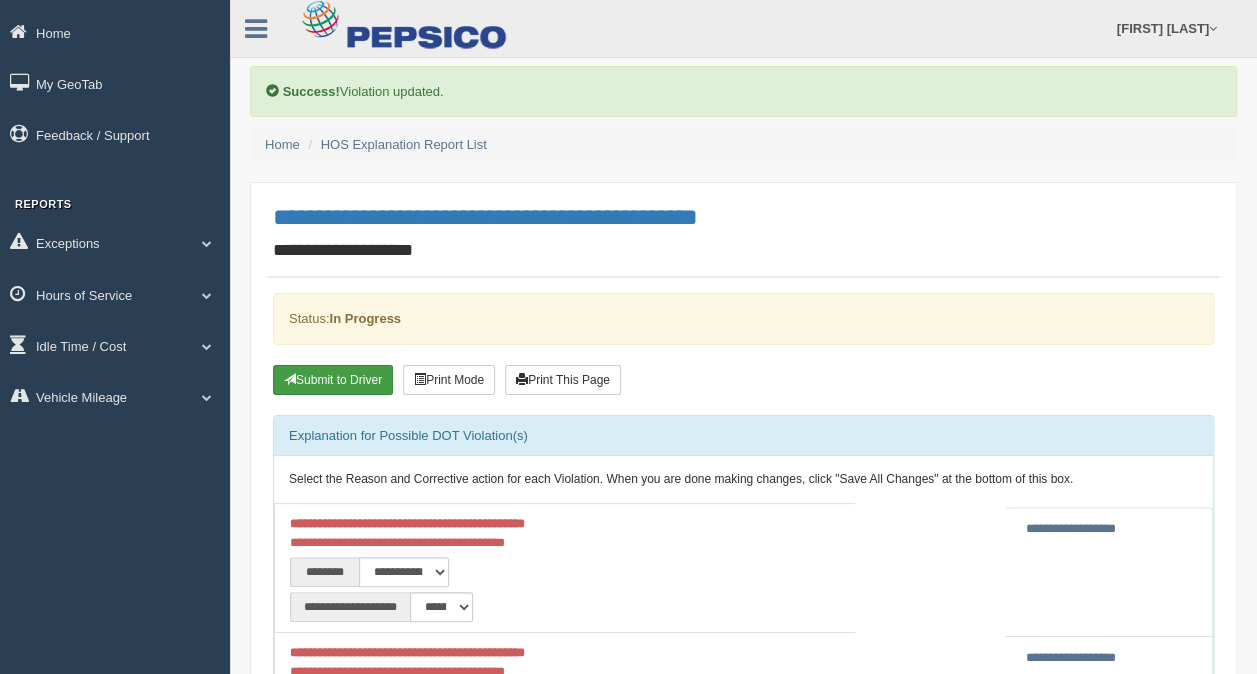 click on "Submit to Driver" at bounding box center (333, 380) 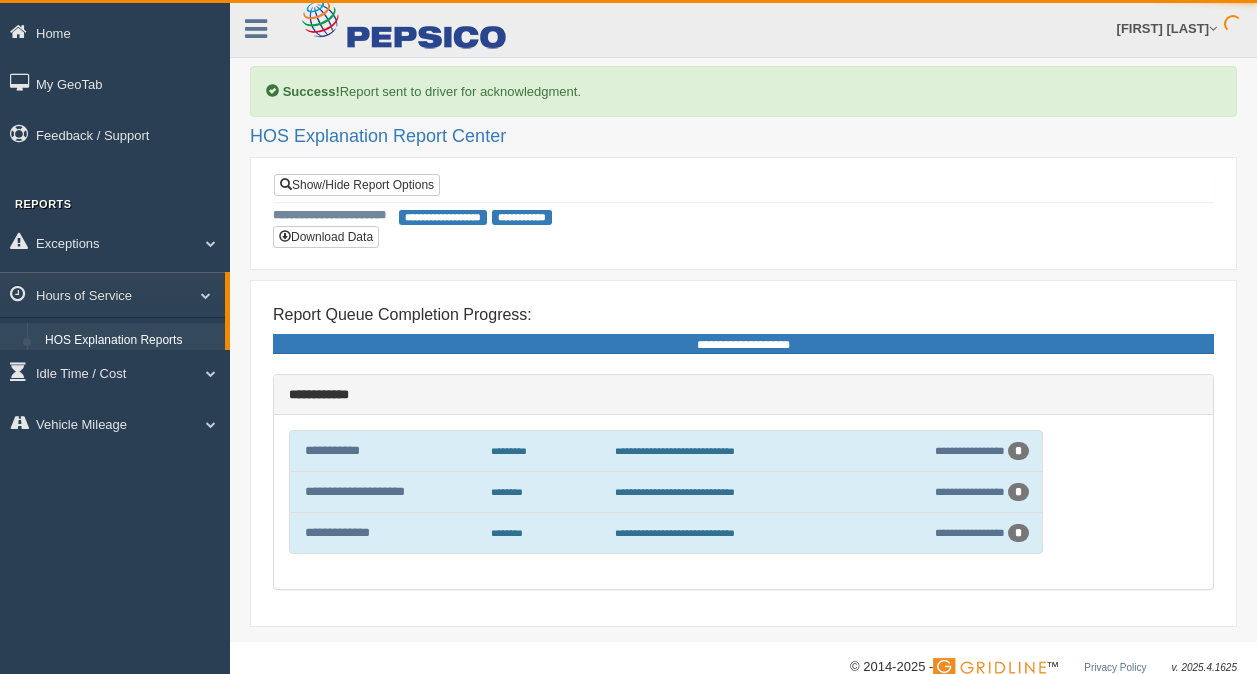 scroll, scrollTop: 0, scrollLeft: 0, axis: both 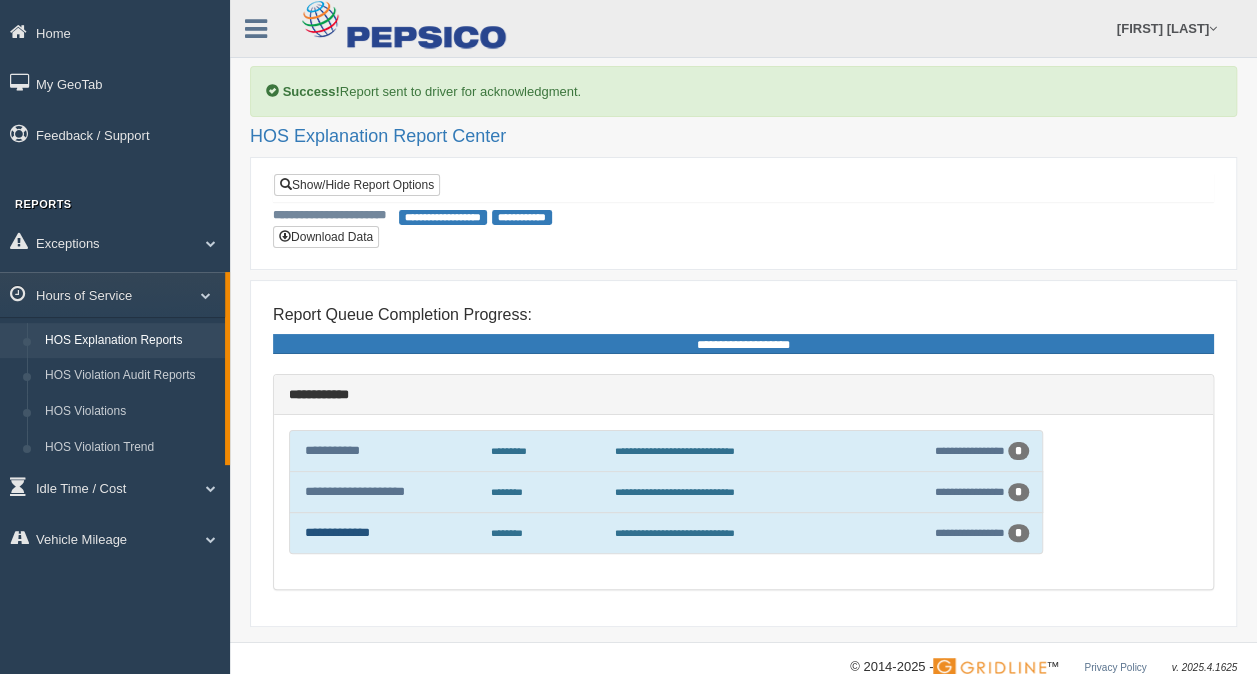 click on "**********" at bounding box center [337, 532] 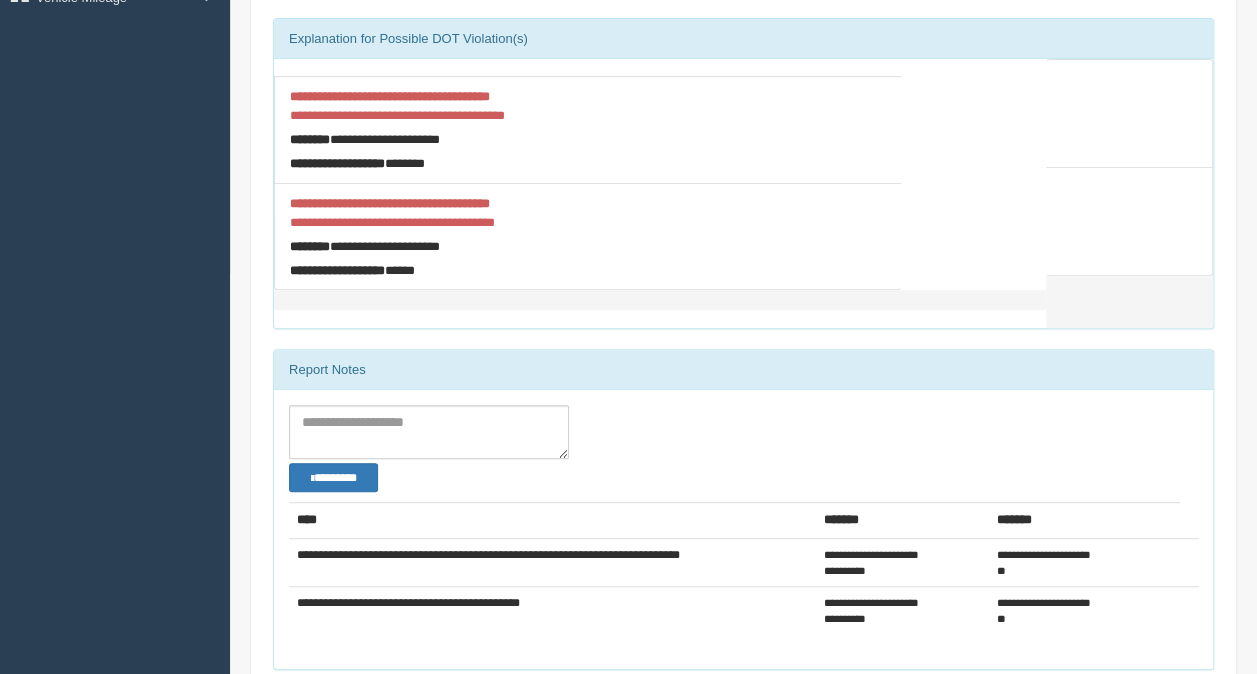 scroll, scrollTop: 0, scrollLeft: 0, axis: both 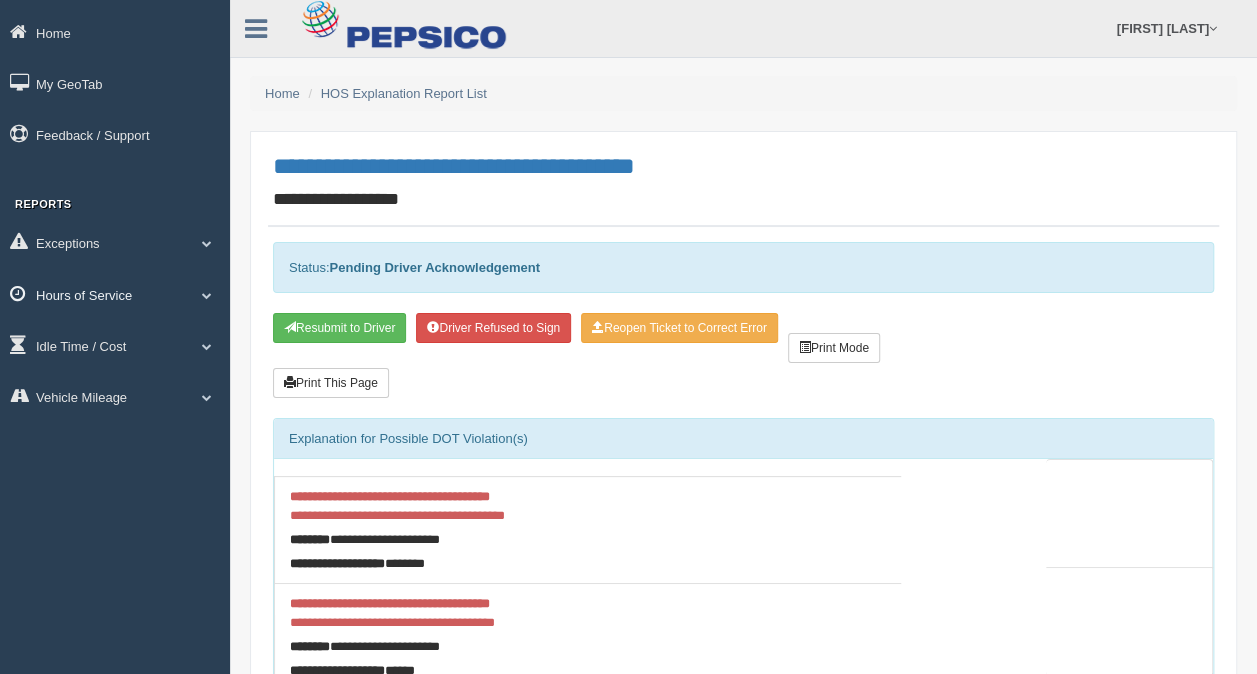click on "Hours of Service" at bounding box center (115, 32) 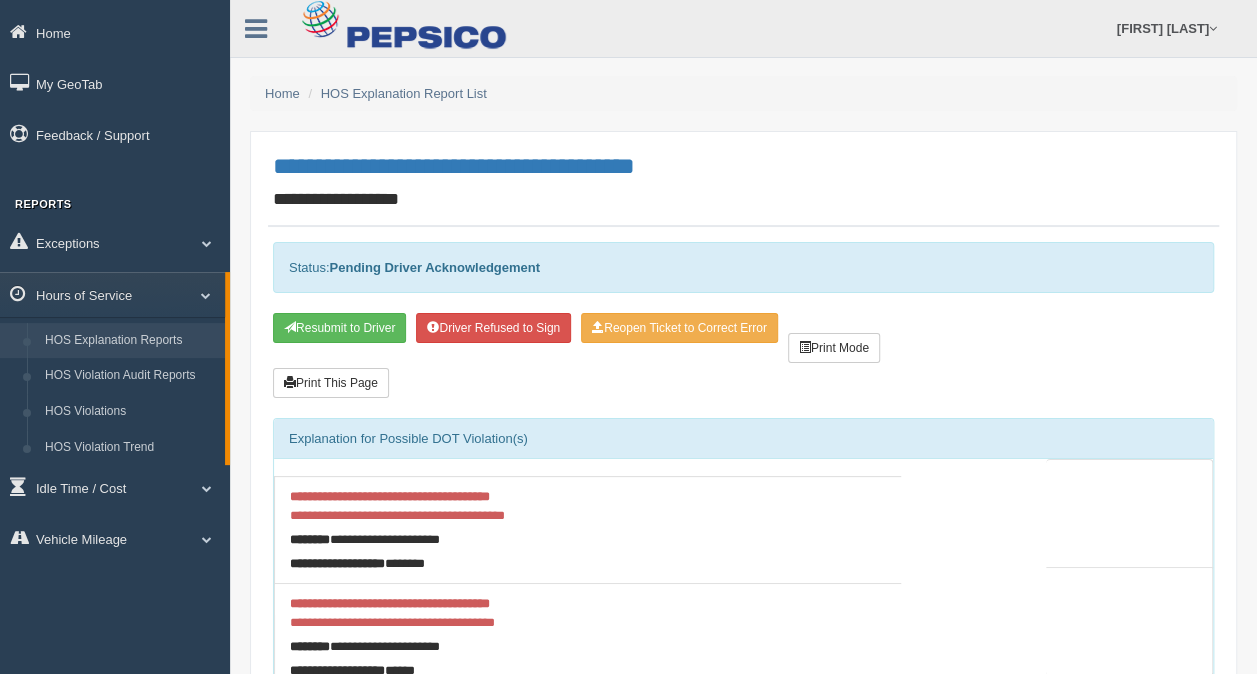 click on "HOS Explanation Reports" at bounding box center (130, 341) 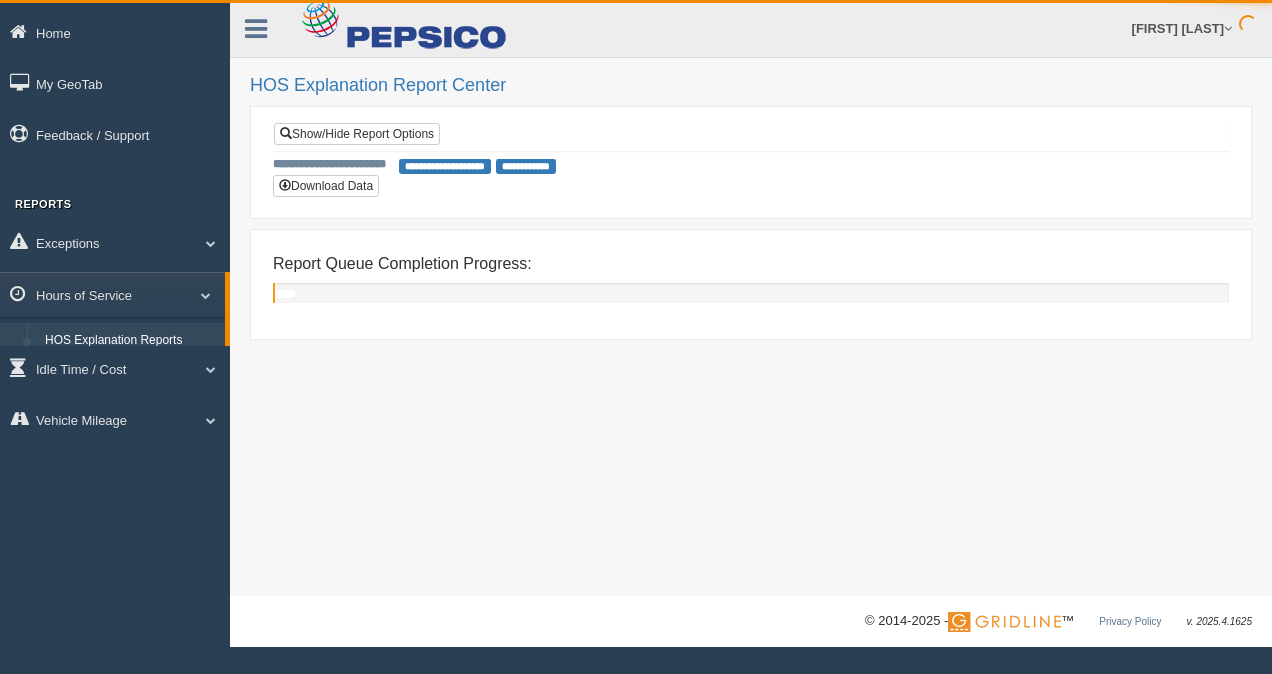 scroll, scrollTop: 0, scrollLeft: 0, axis: both 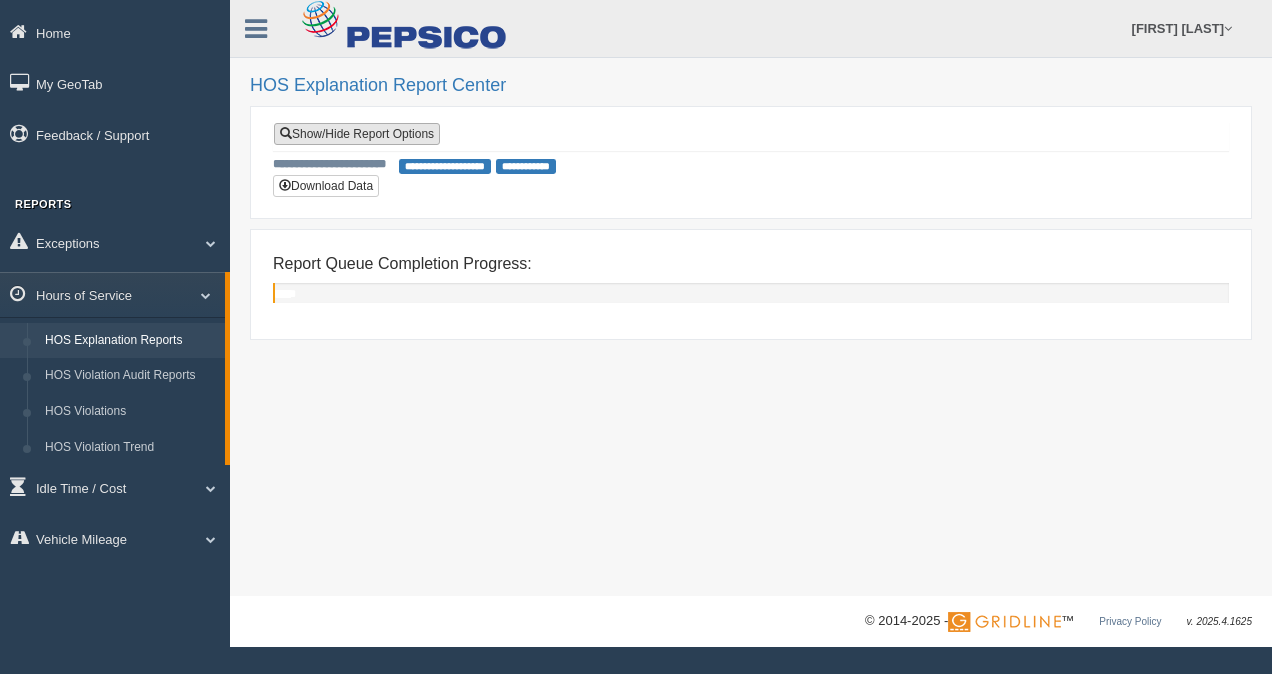 click on "Show/Hide Report Options" at bounding box center [357, 134] 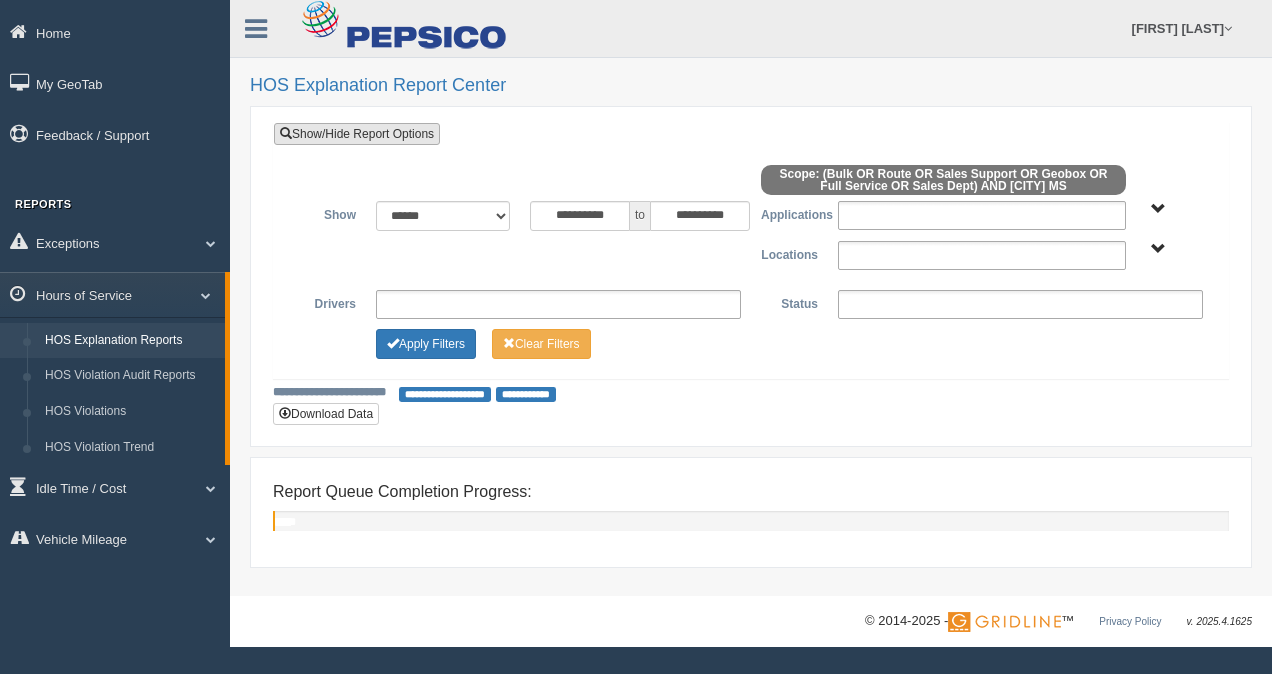 click on "Show/Hide Report Options" at bounding box center (357, 134) 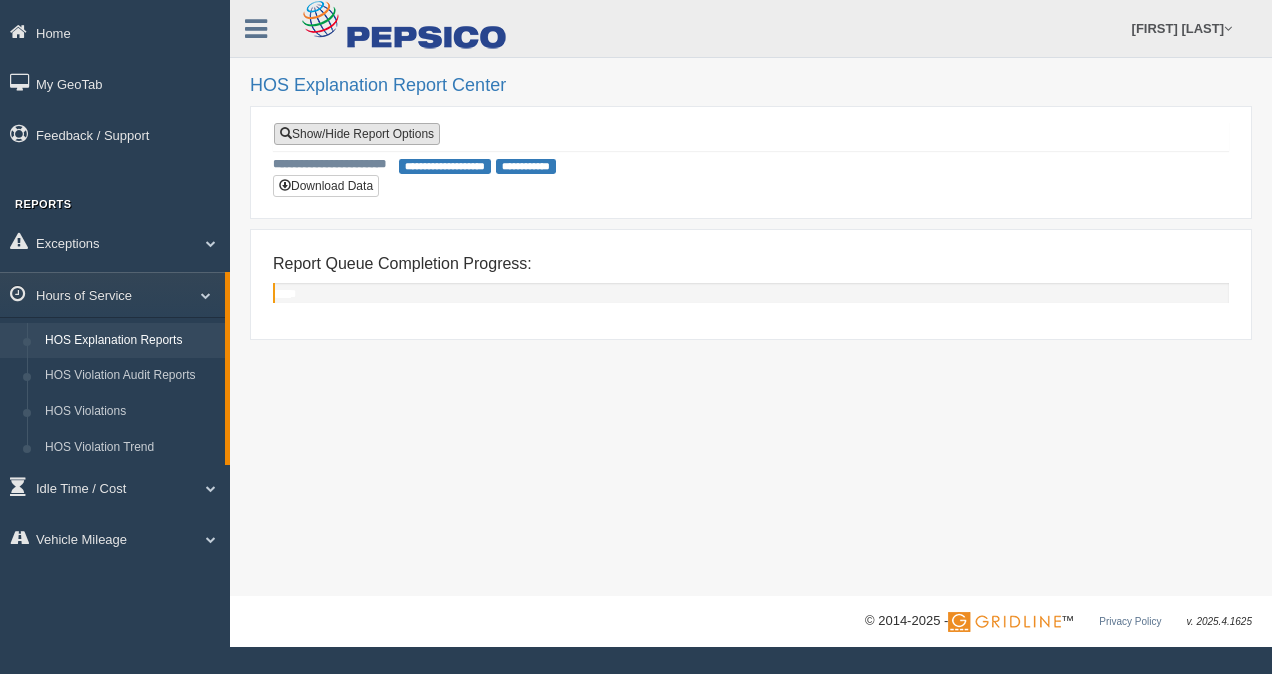 click on "Show/Hide Report Options" at bounding box center [357, 134] 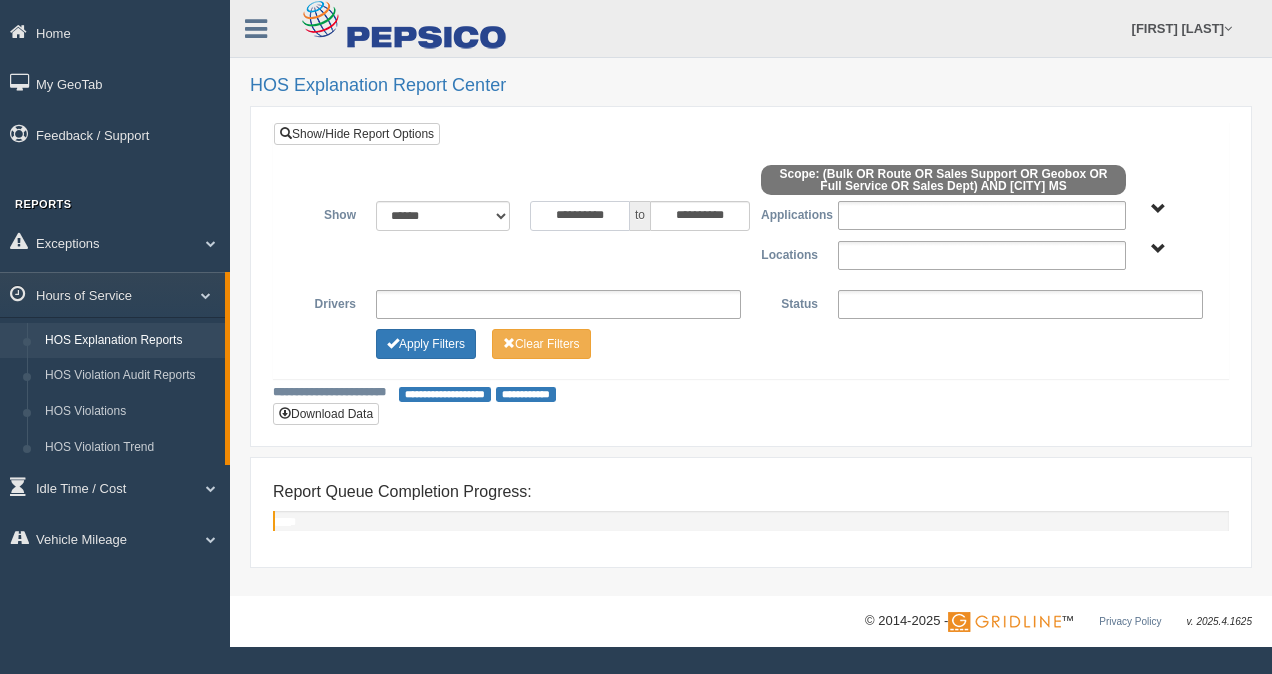 click on "**********" at bounding box center [580, 216] 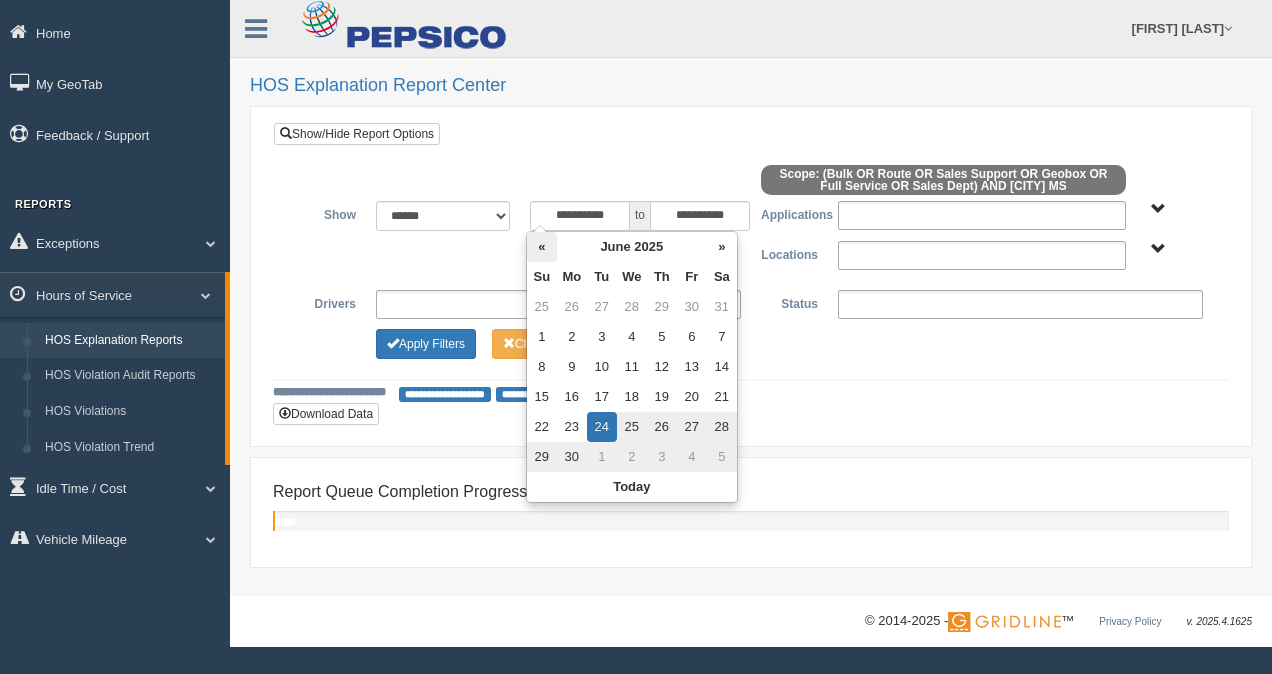 click on "«" at bounding box center [542, 247] 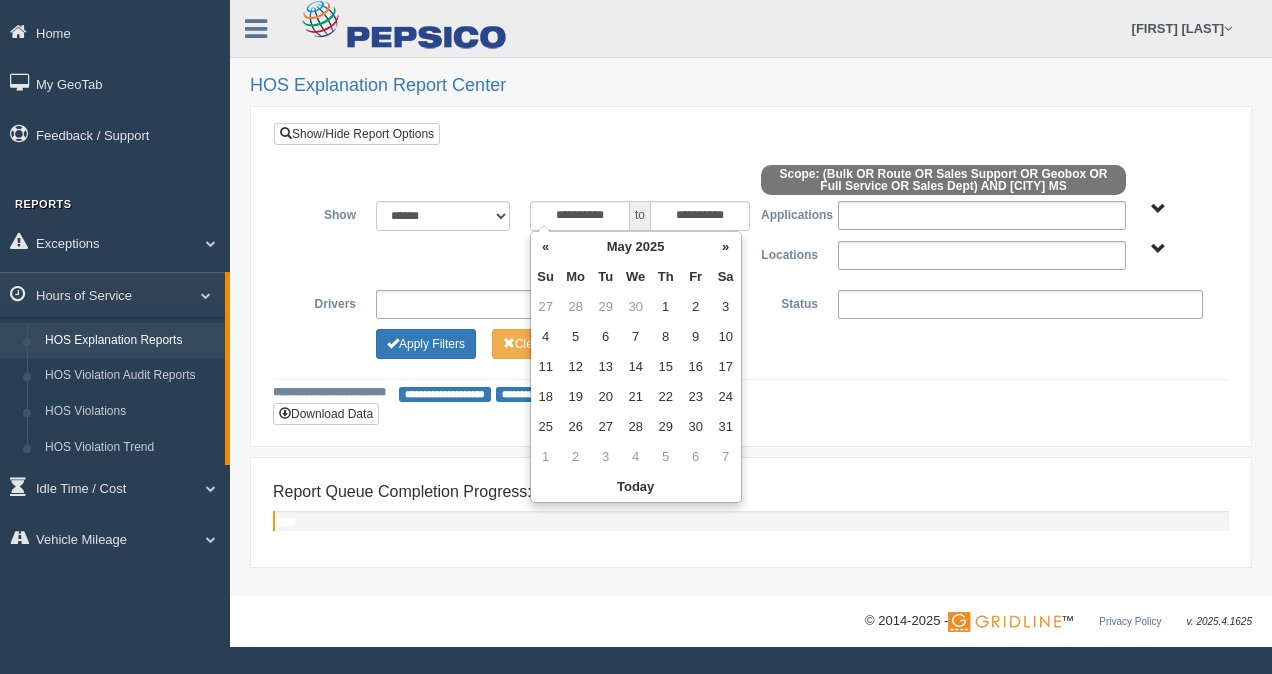 click on "«" at bounding box center [546, 247] 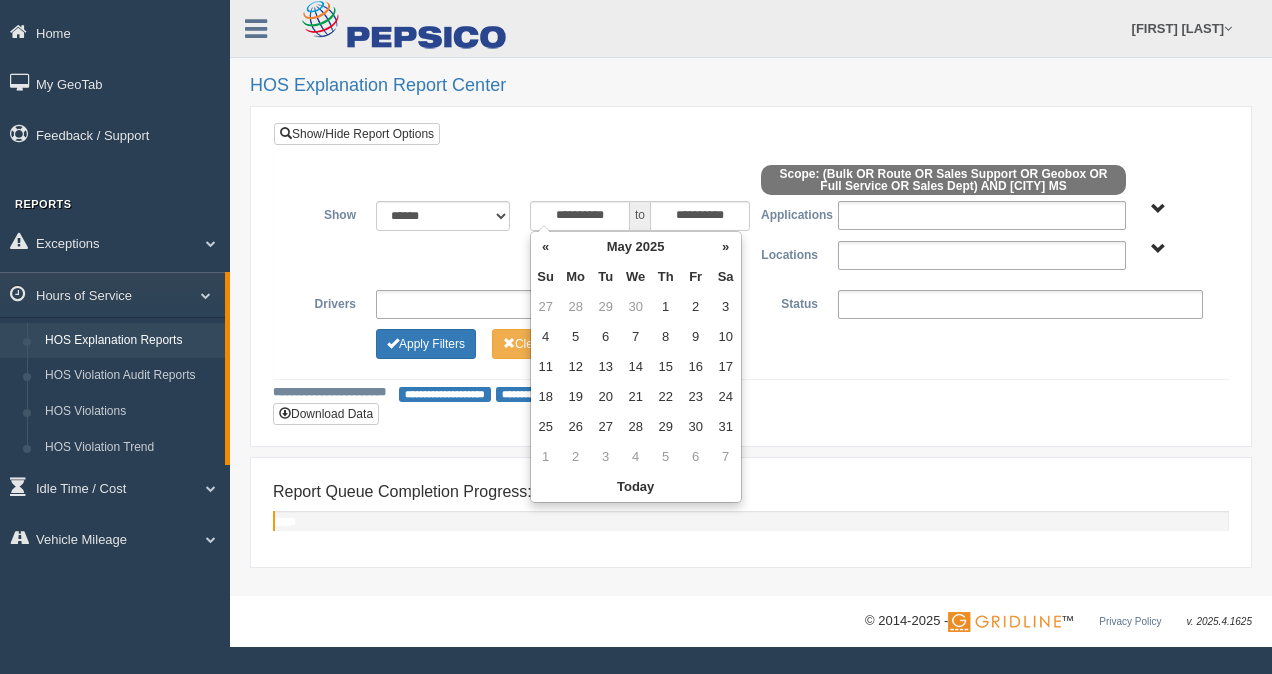 click on "«" at bounding box center (546, 247) 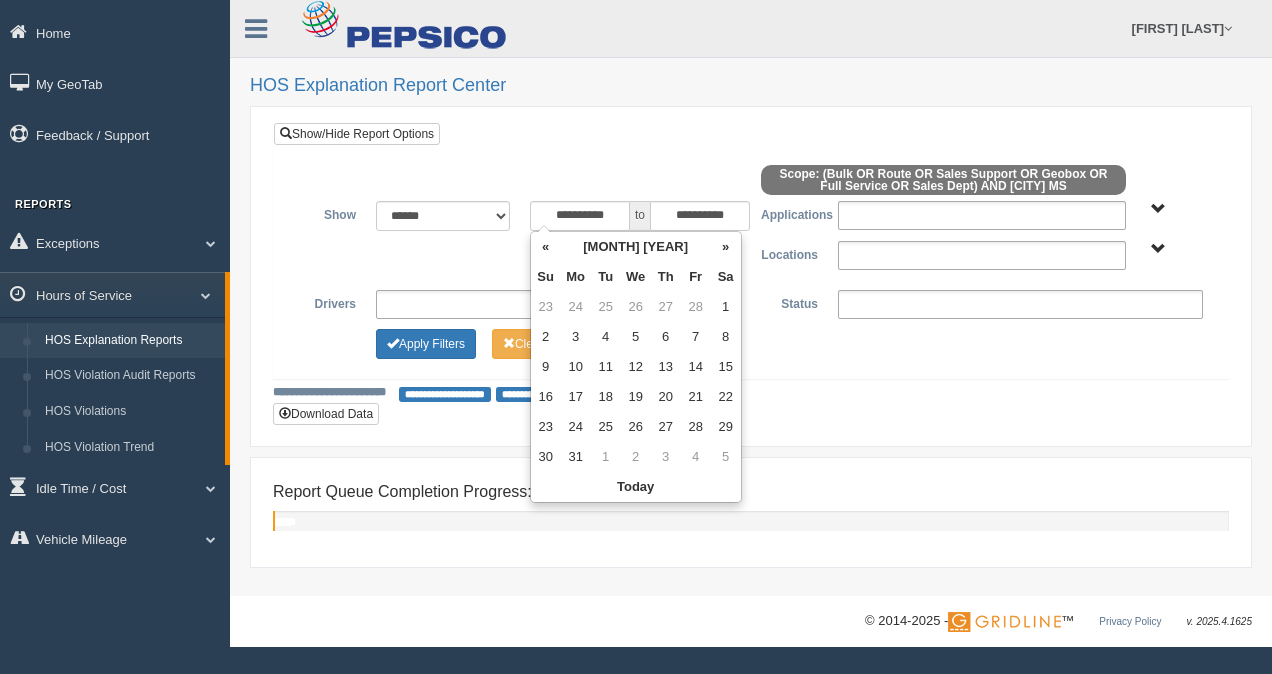 click on "«" at bounding box center [546, 247] 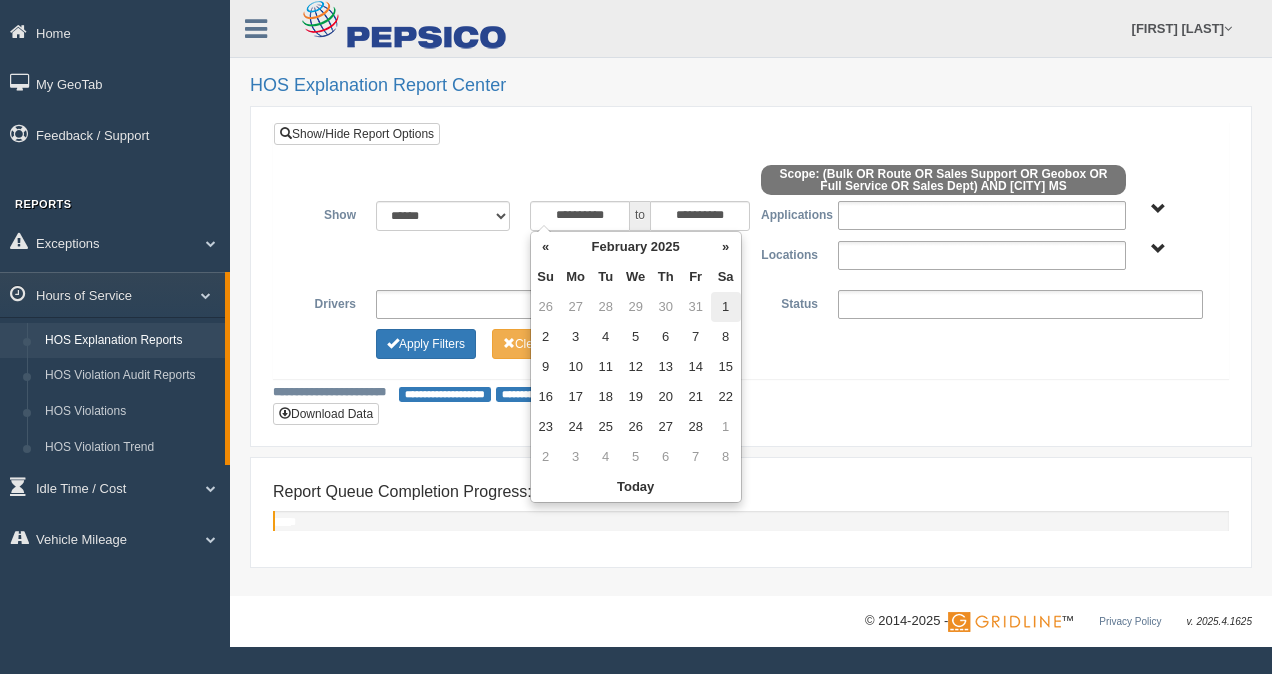 click on "1" at bounding box center [726, 307] 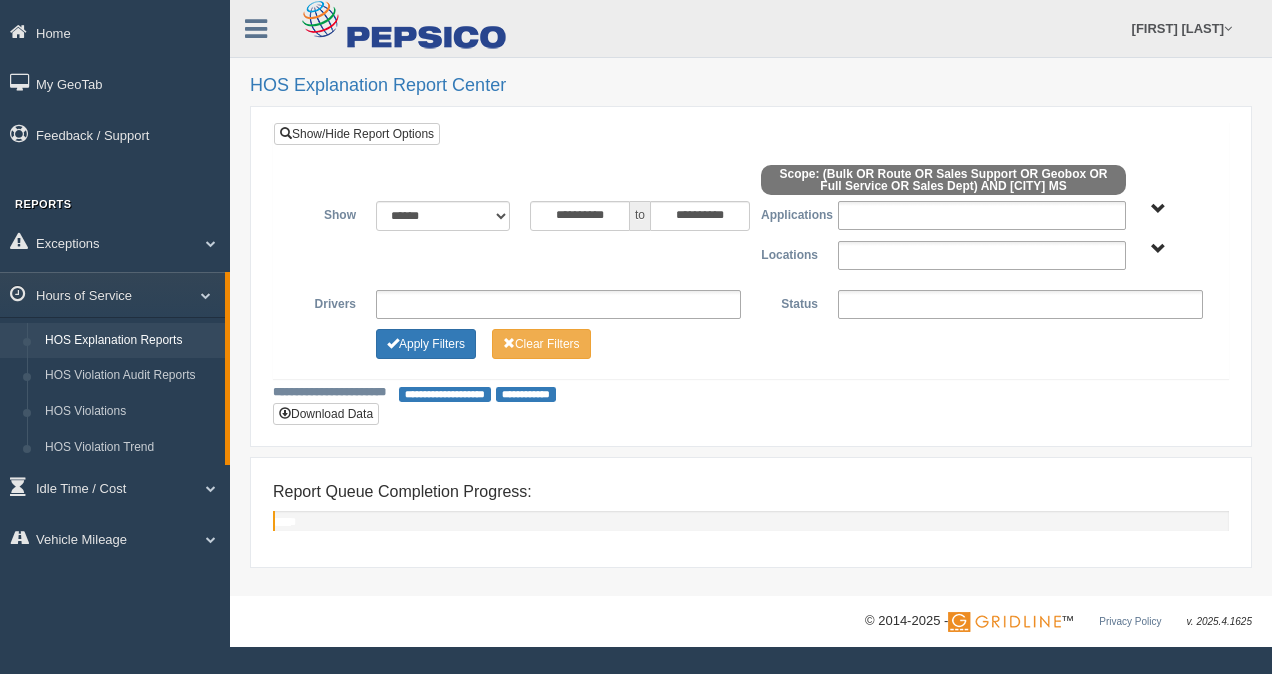click on "Apply Filters
Clear Filters" at bounding box center (751, 341) 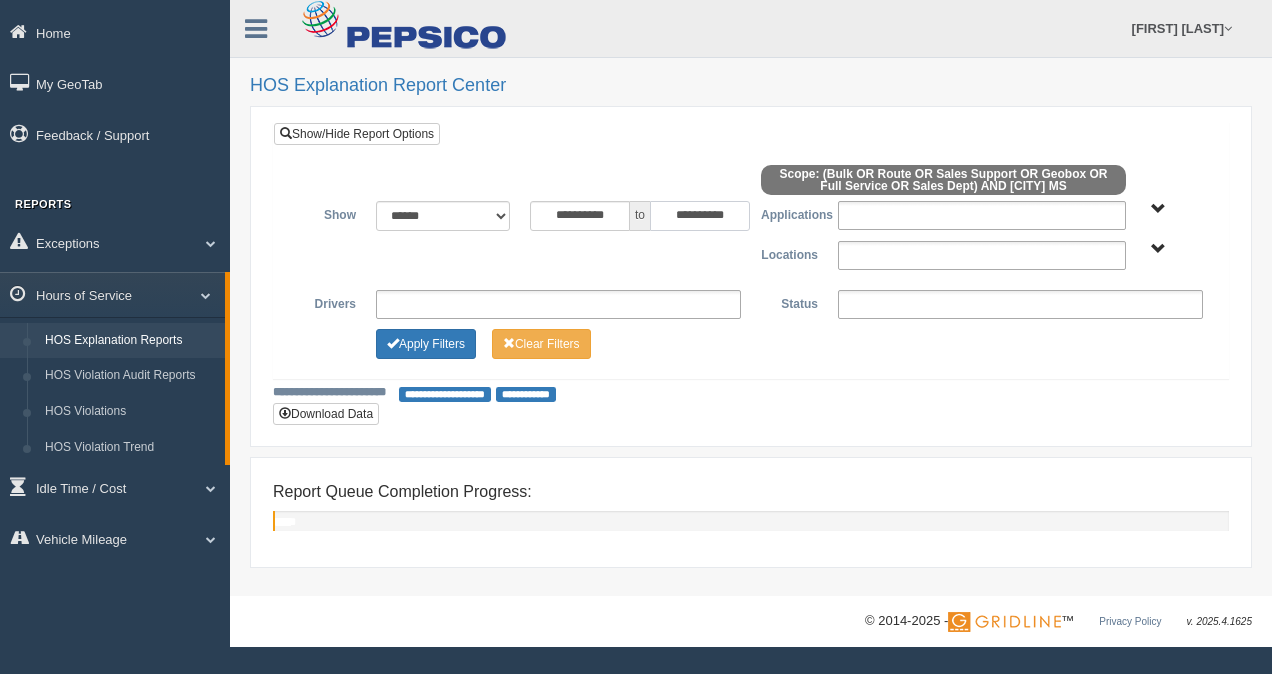 click on "**********" at bounding box center [700, 216] 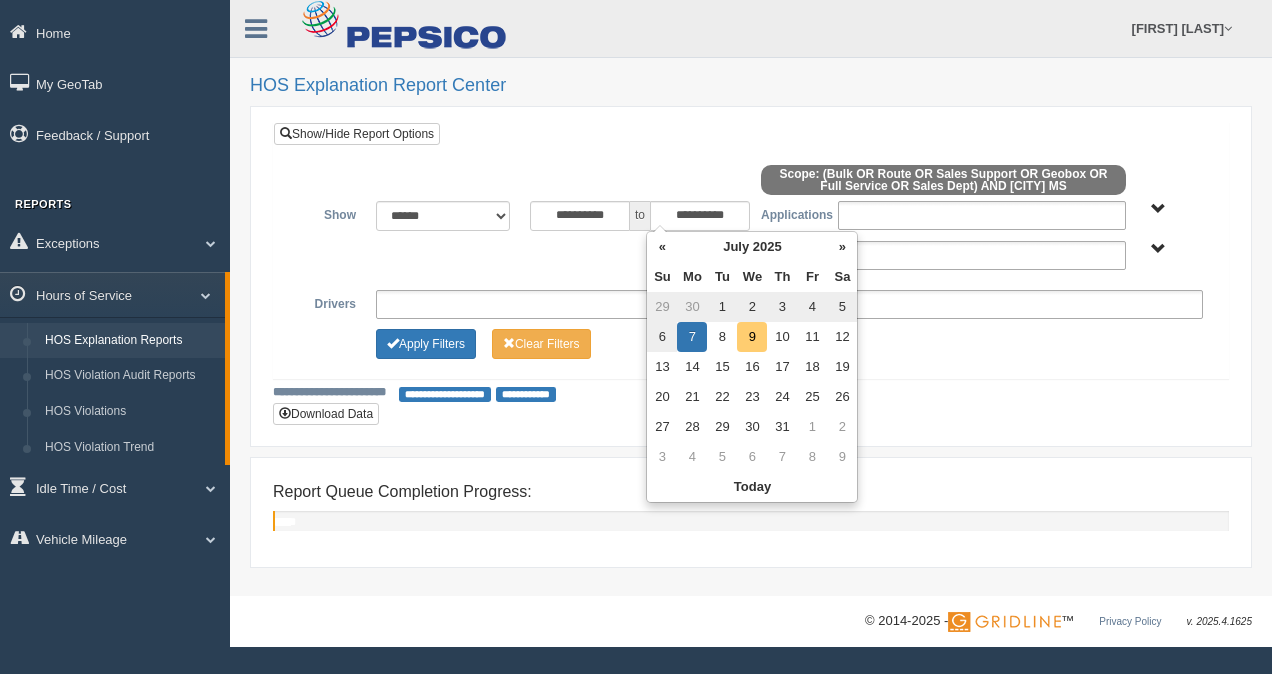 click on "9" at bounding box center (752, 337) 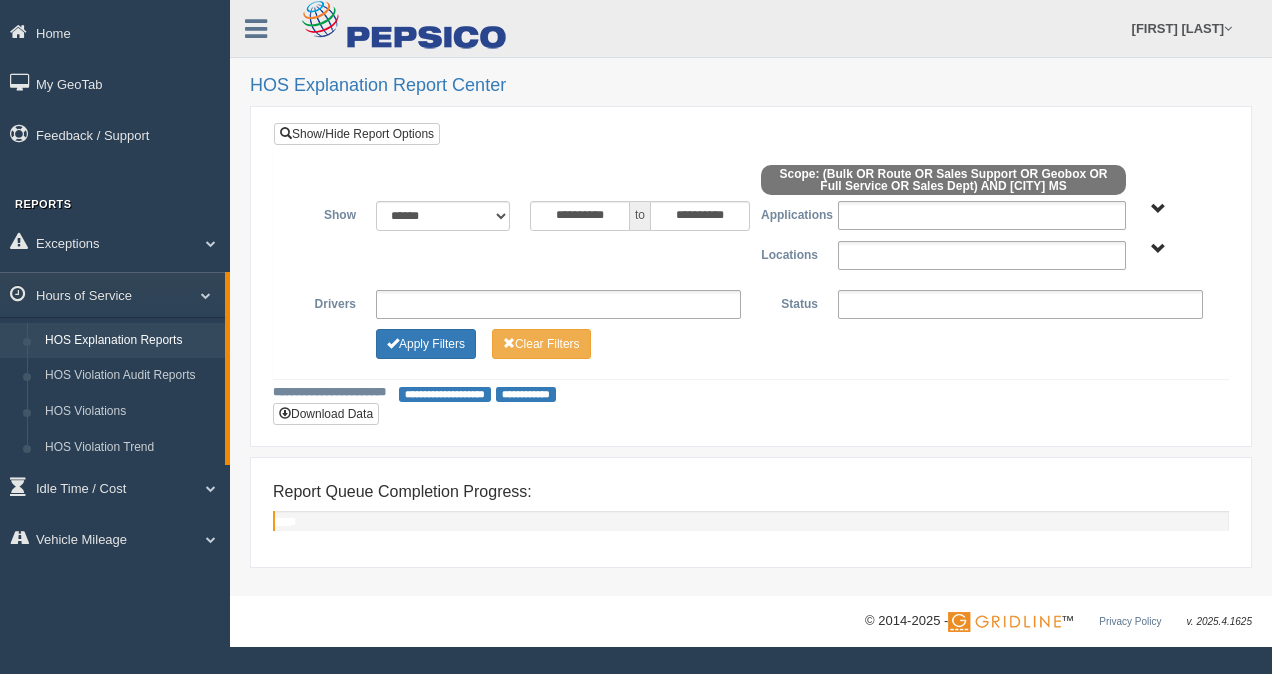 click on "**********" at bounding box center [751, 276] 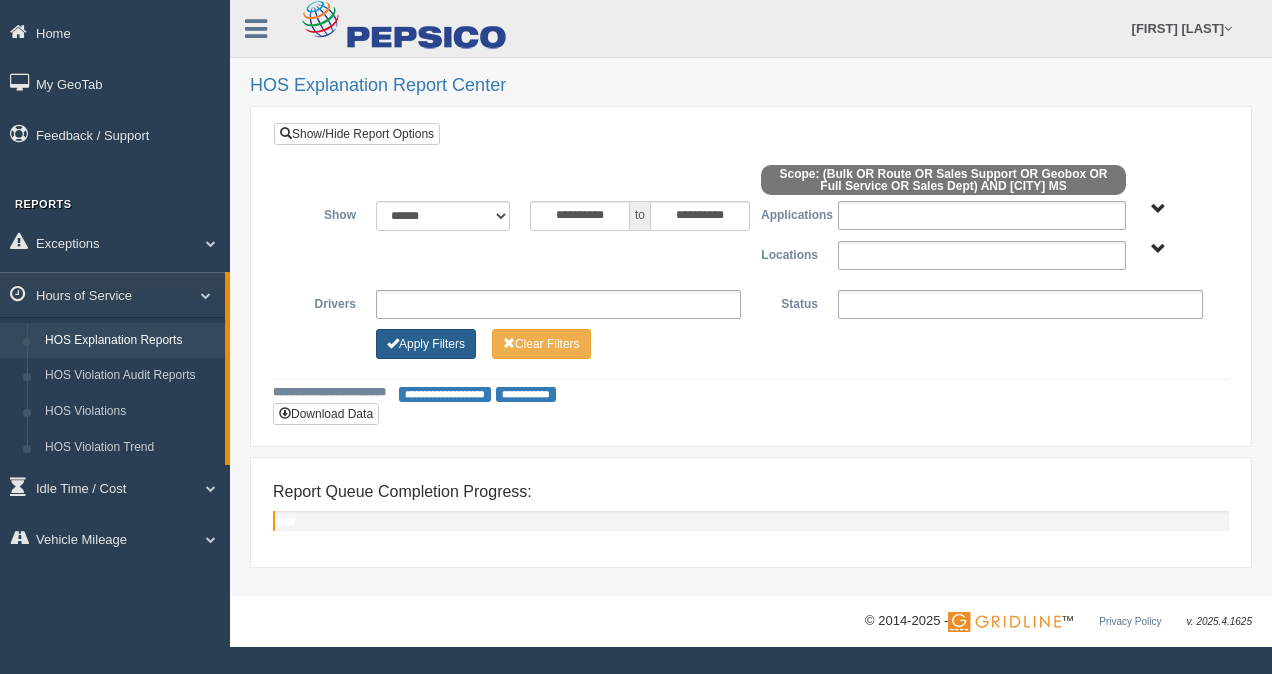 click on "Apply Filters" at bounding box center [426, 344] 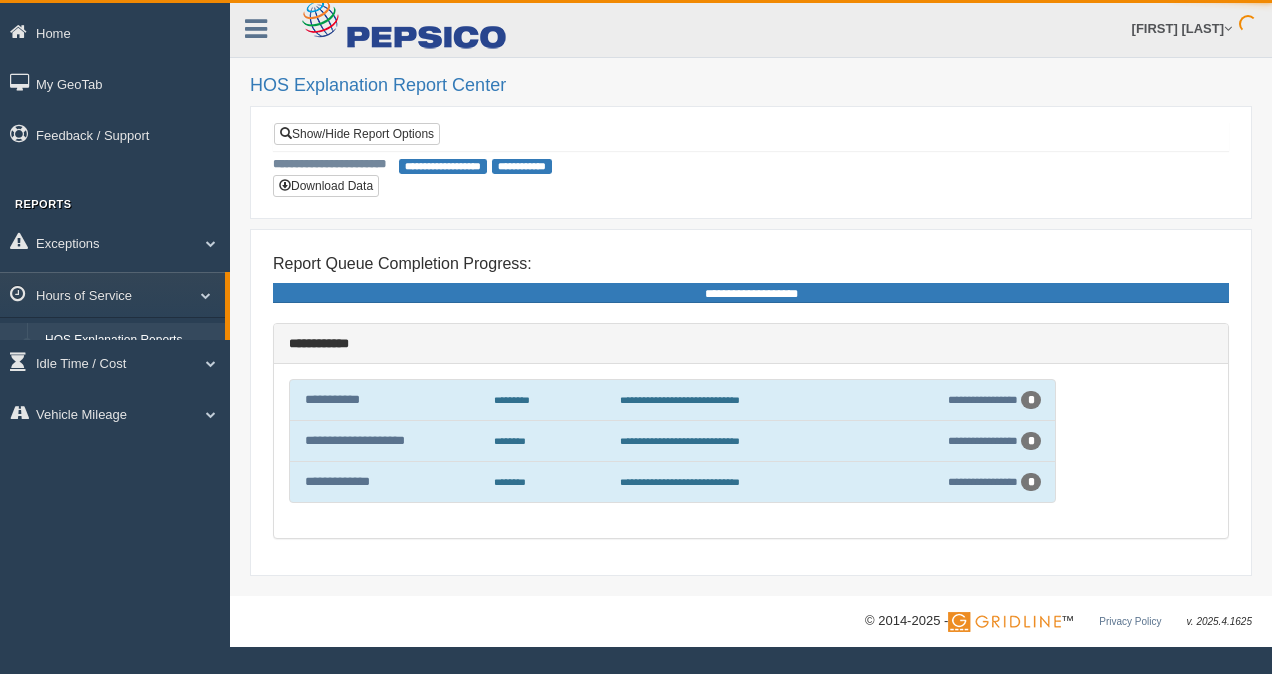 scroll, scrollTop: 0, scrollLeft: 0, axis: both 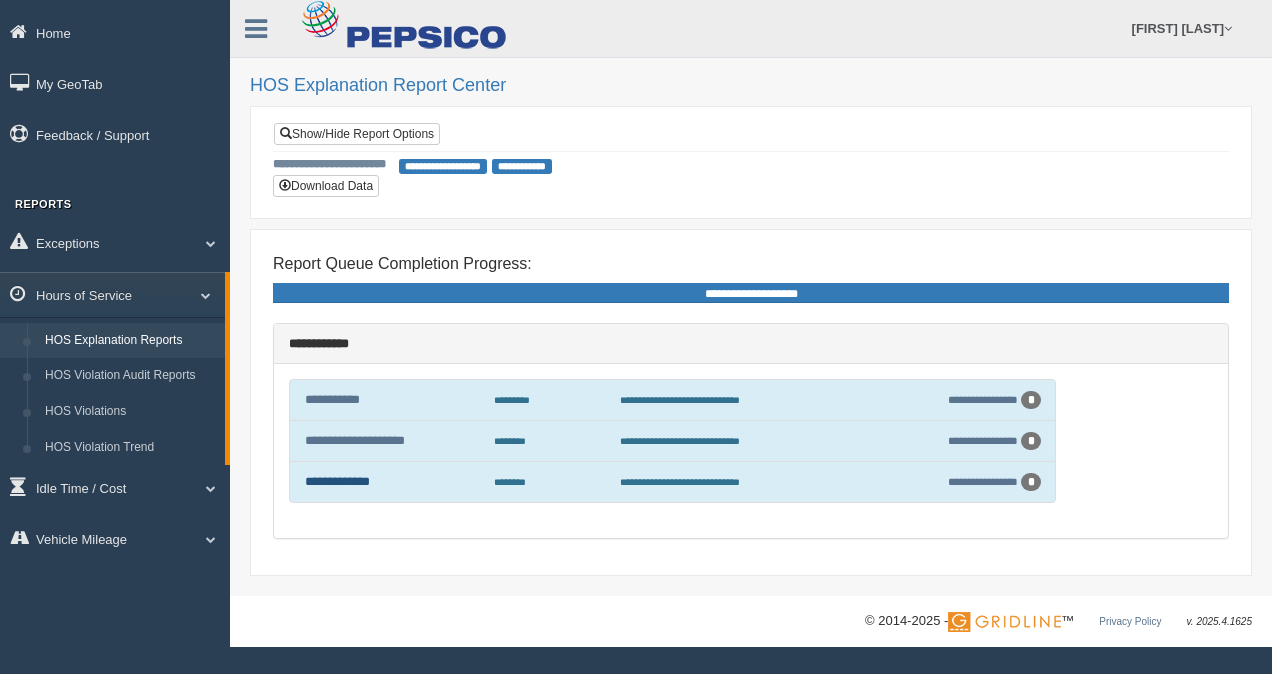 click on "**********" at bounding box center [337, 481] 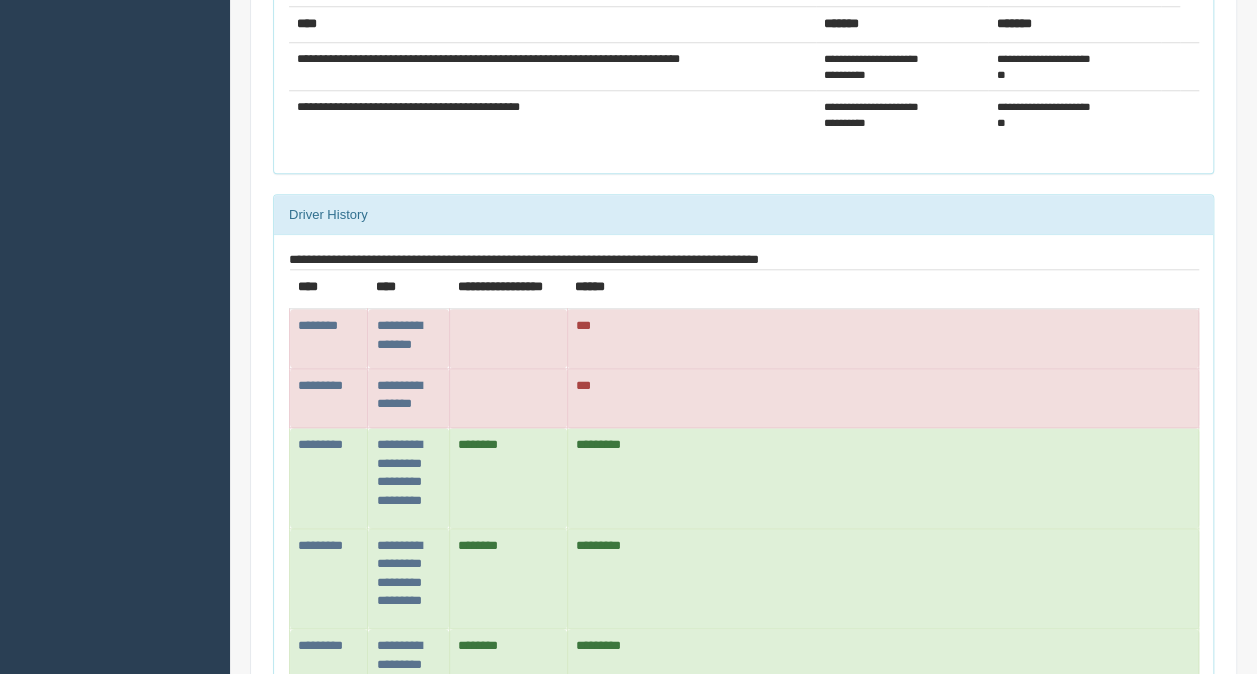 scroll, scrollTop: 900, scrollLeft: 0, axis: vertical 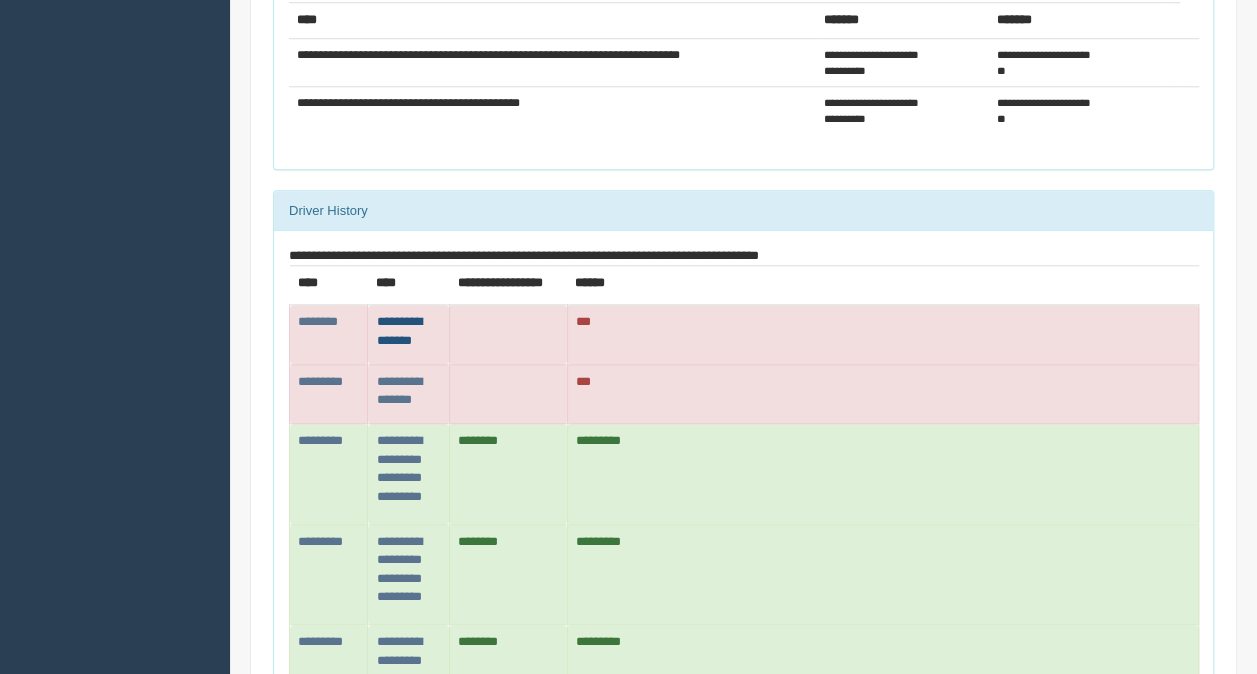 click on "**********" at bounding box center (318, 321) 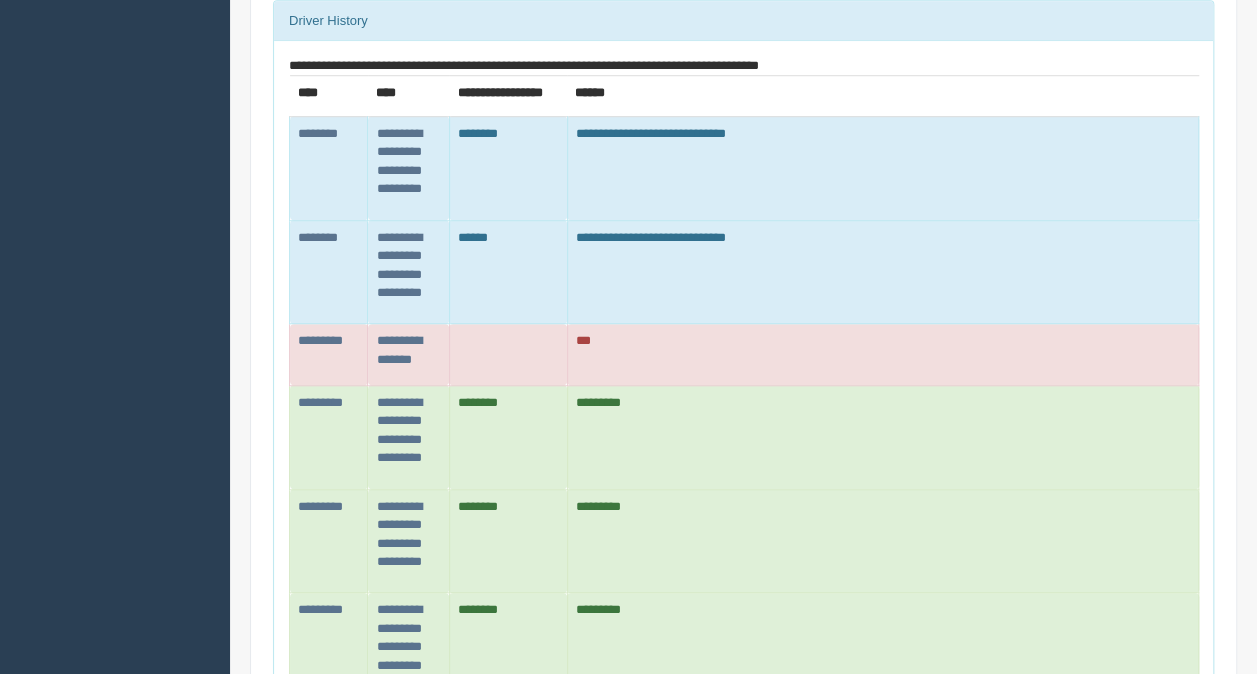 scroll, scrollTop: 699, scrollLeft: 0, axis: vertical 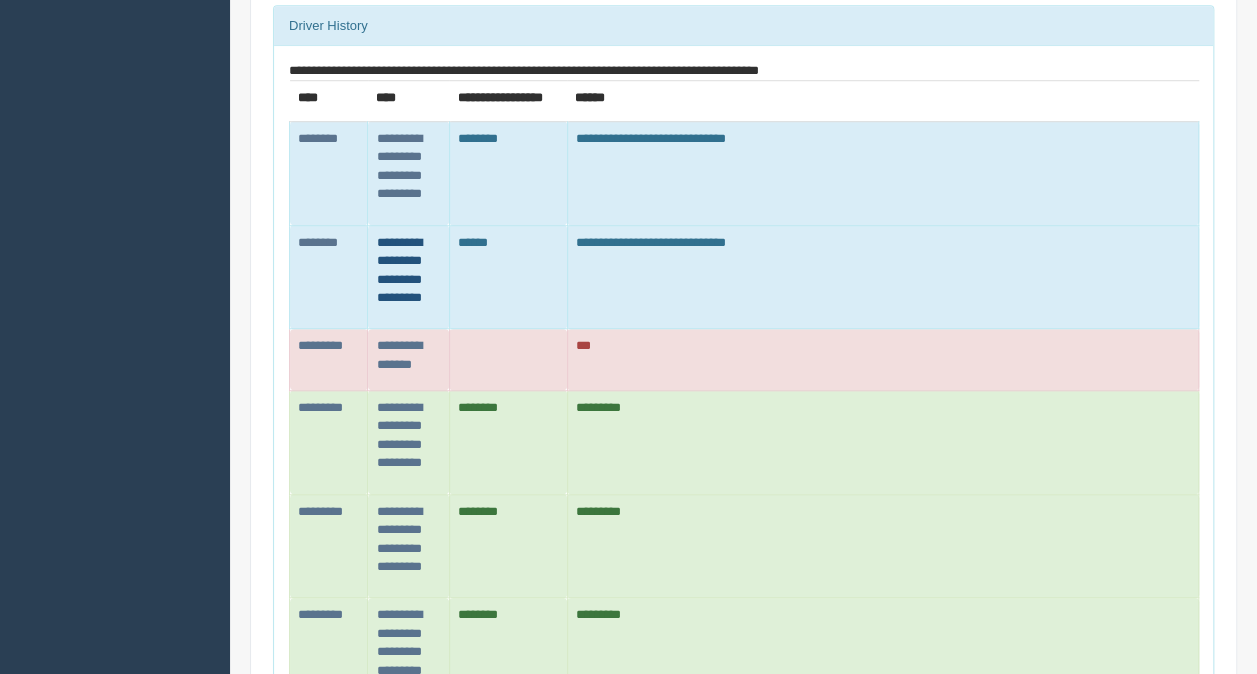 click on "**********" at bounding box center [318, 138] 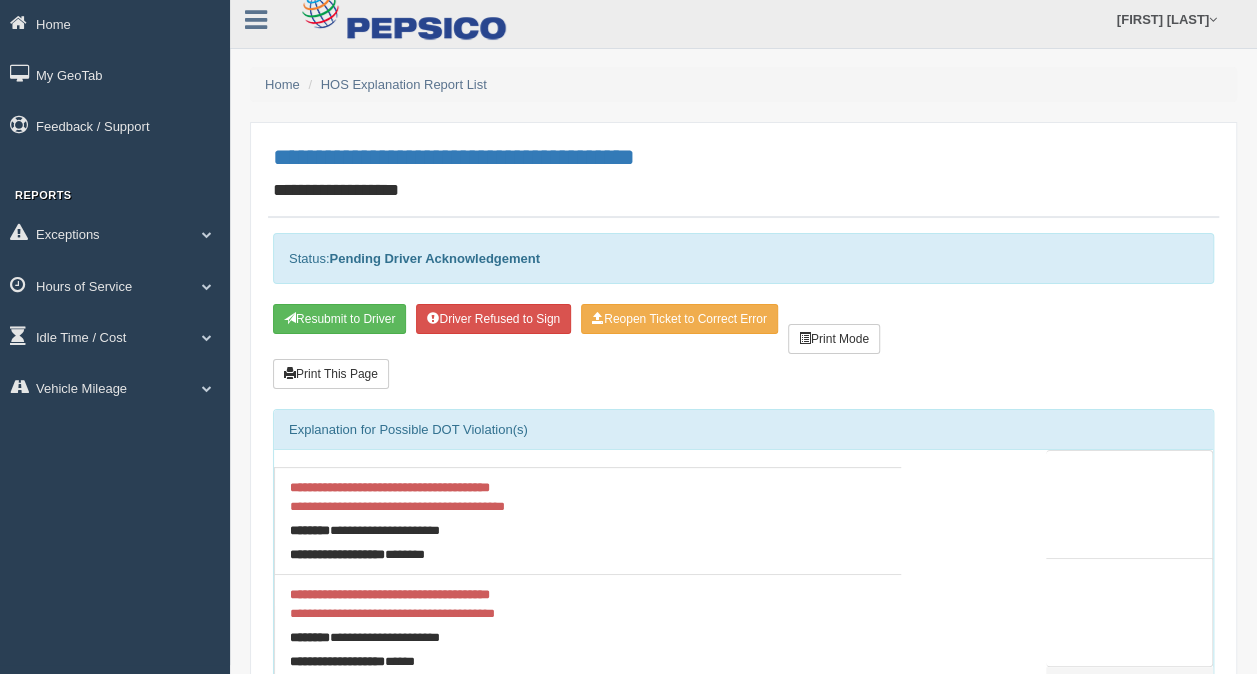 scroll, scrollTop: 0, scrollLeft: 0, axis: both 